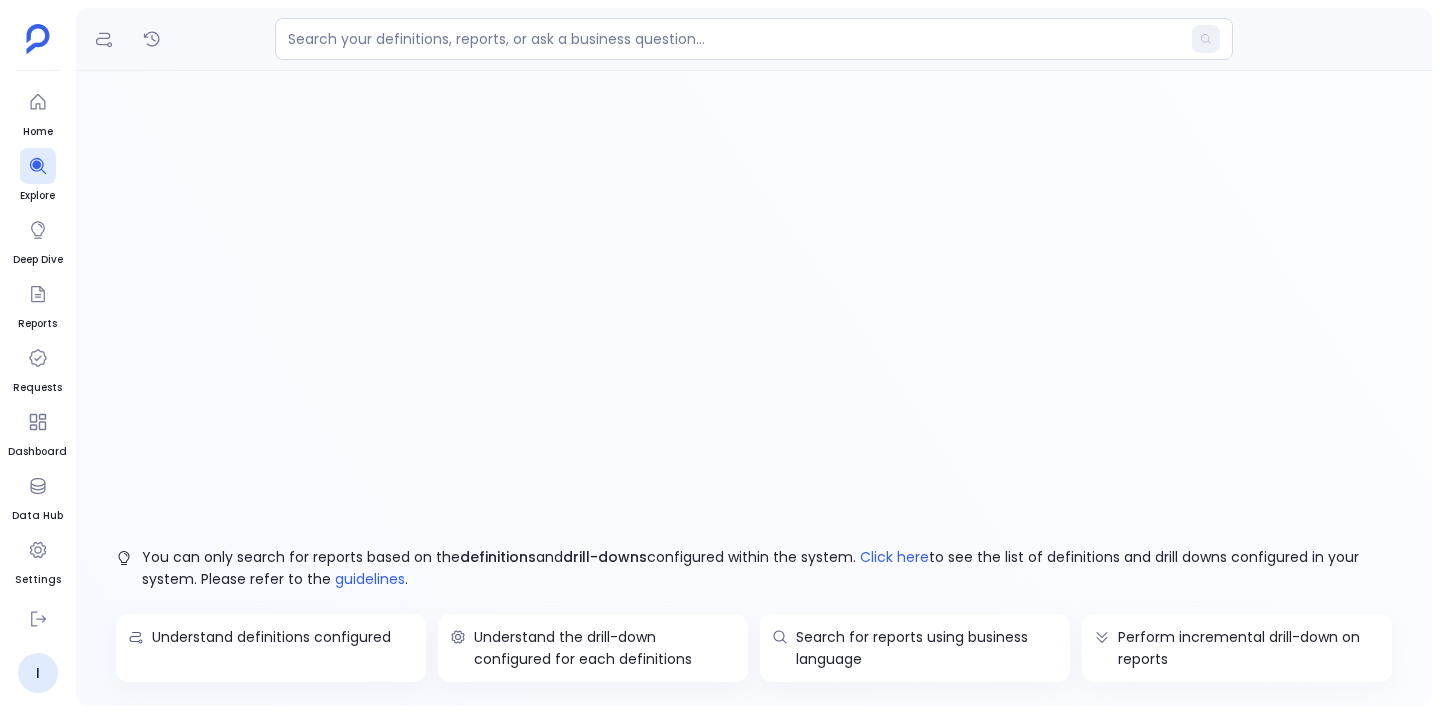 scroll, scrollTop: 0, scrollLeft: 0, axis: both 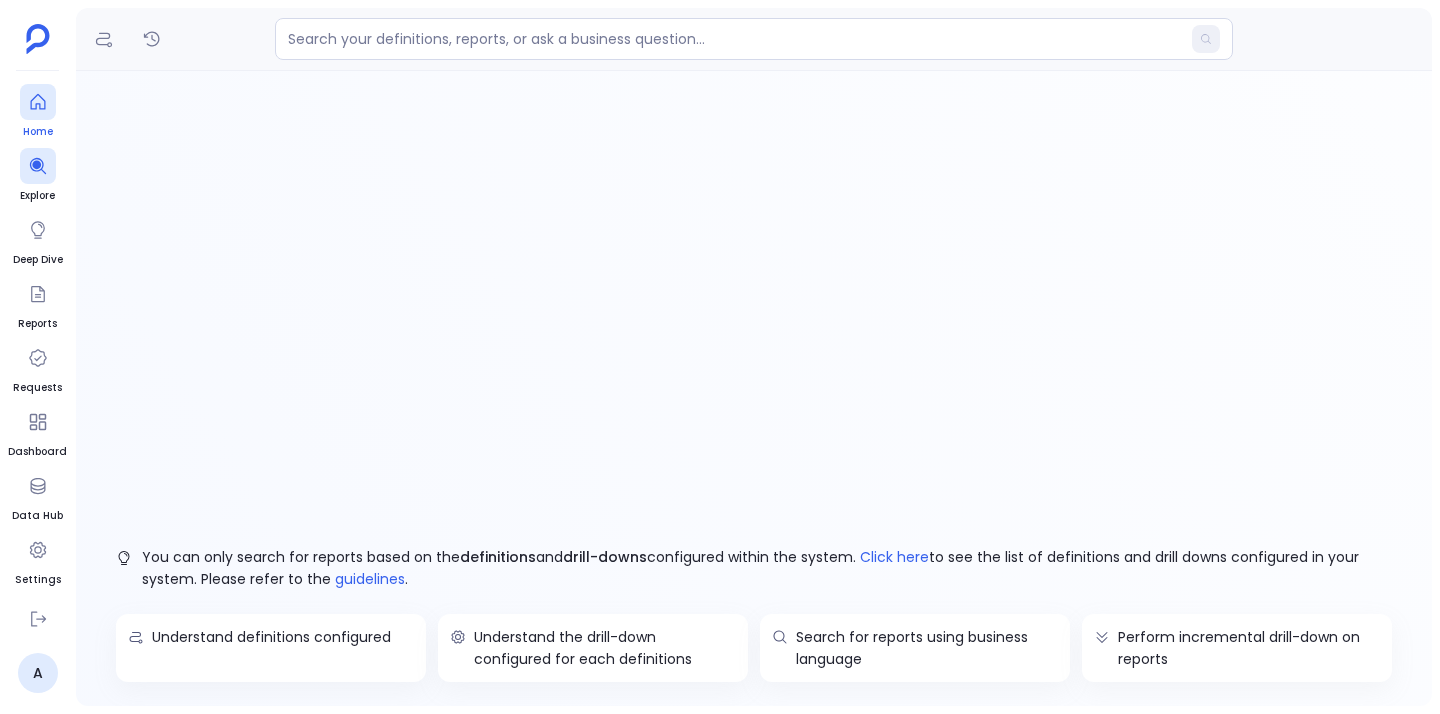 click on "Home" at bounding box center (38, 112) 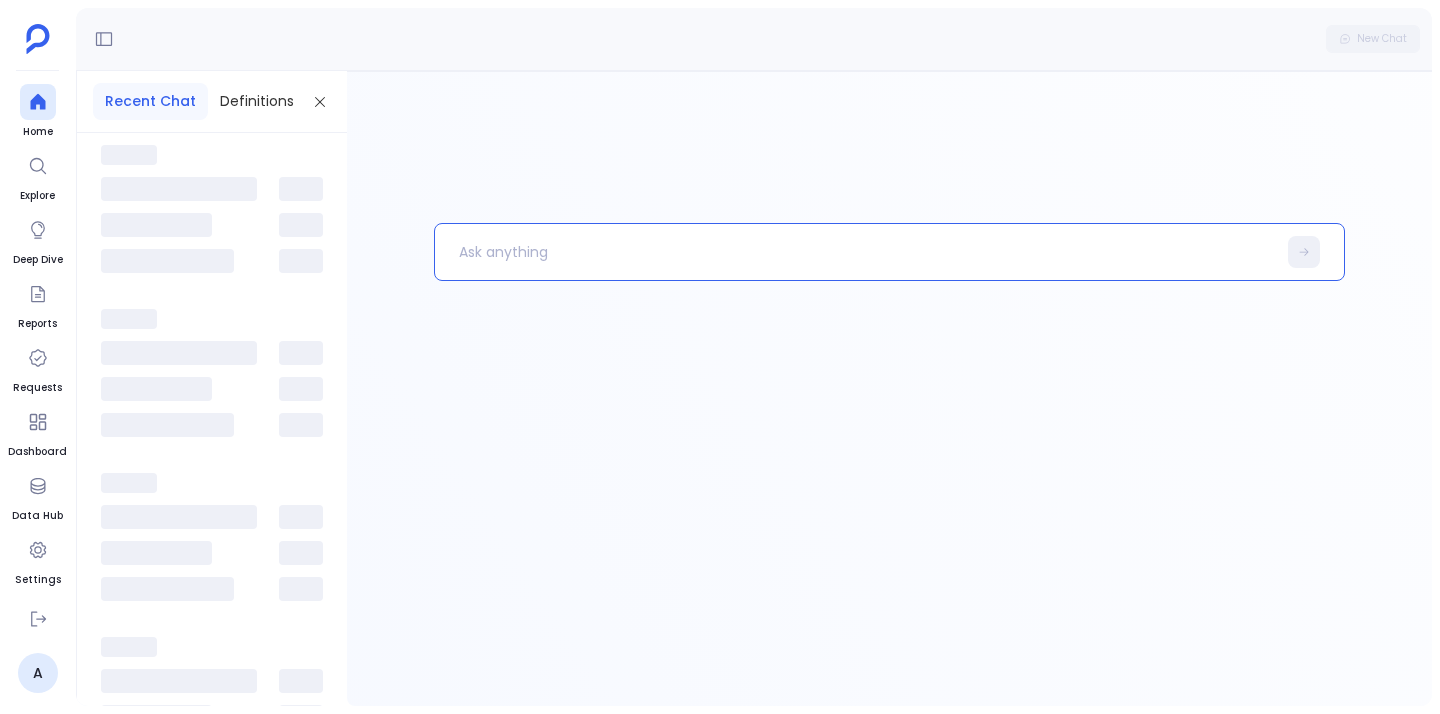 click at bounding box center (855, 252) 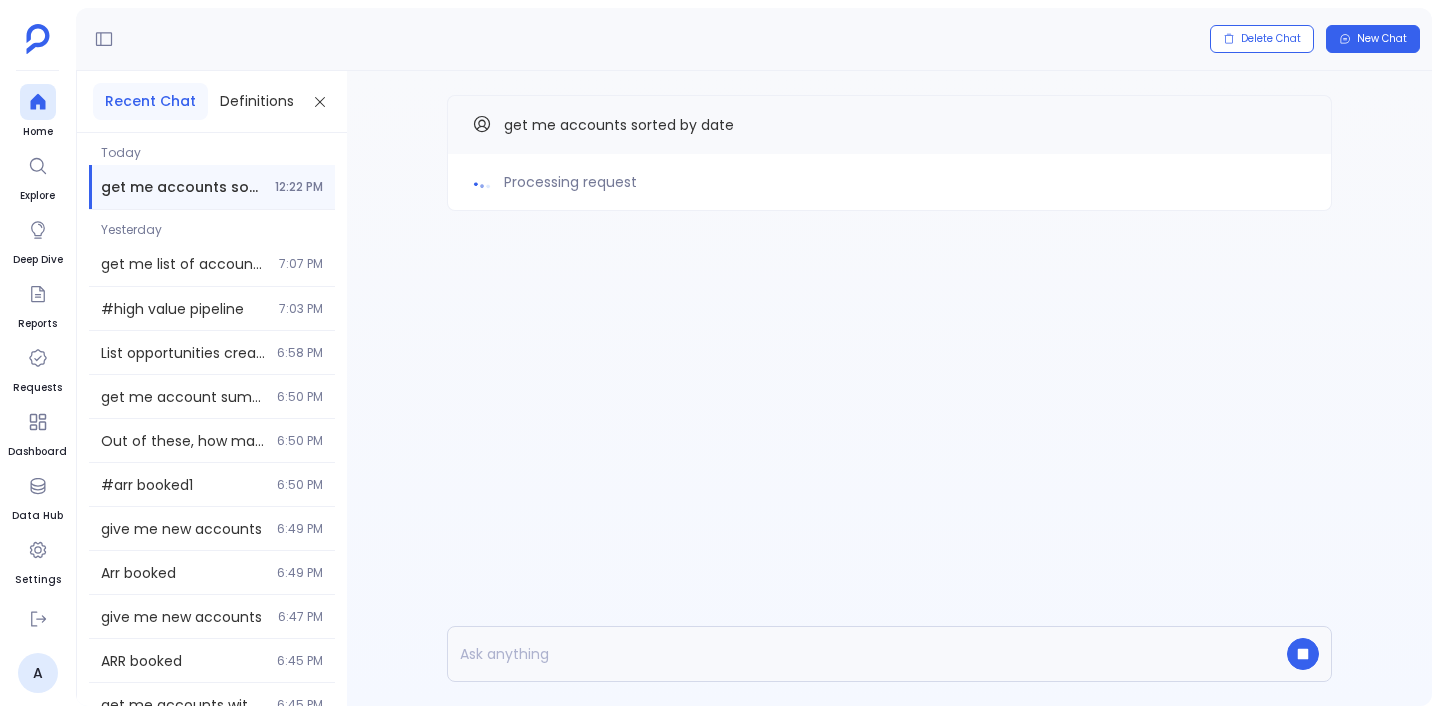 click on "Processing request" at bounding box center [570, 182] 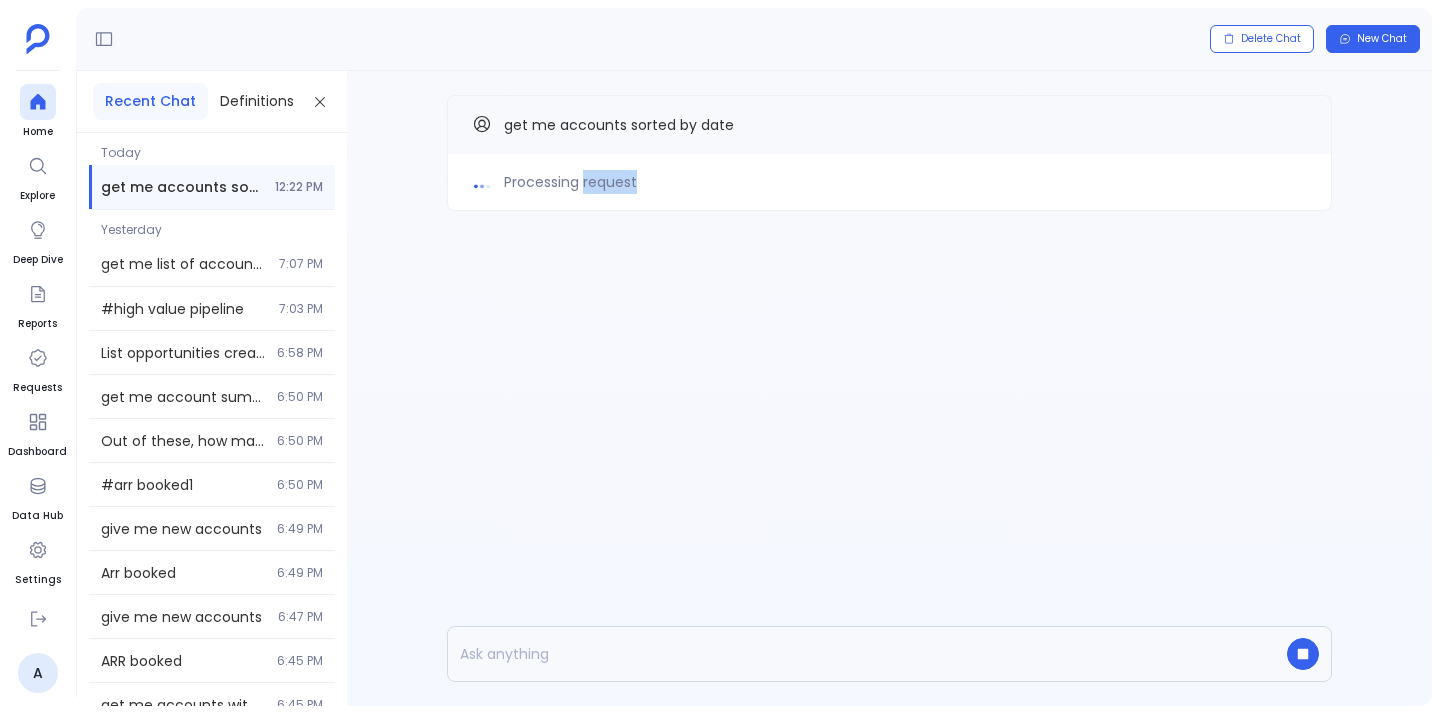 click on "Processing request" at bounding box center (570, 182) 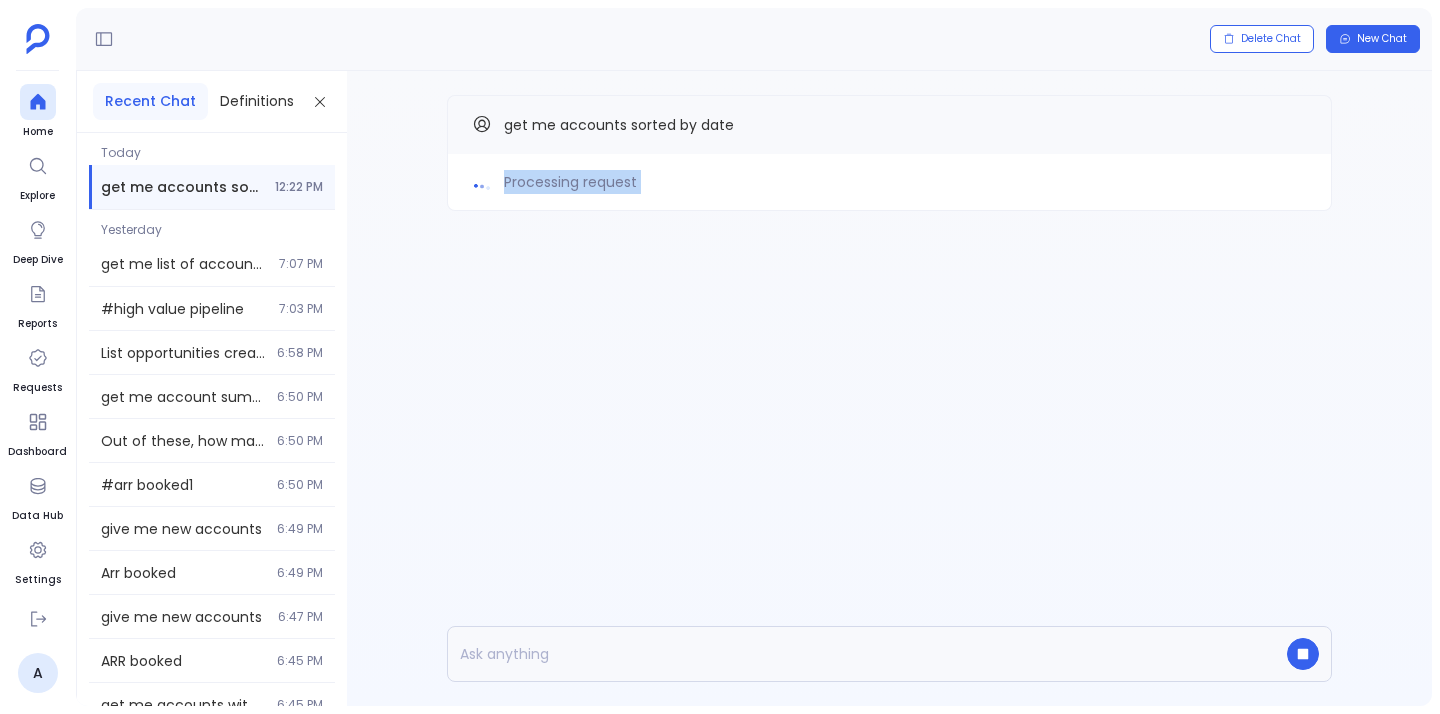 click on "Processing request" at bounding box center [570, 182] 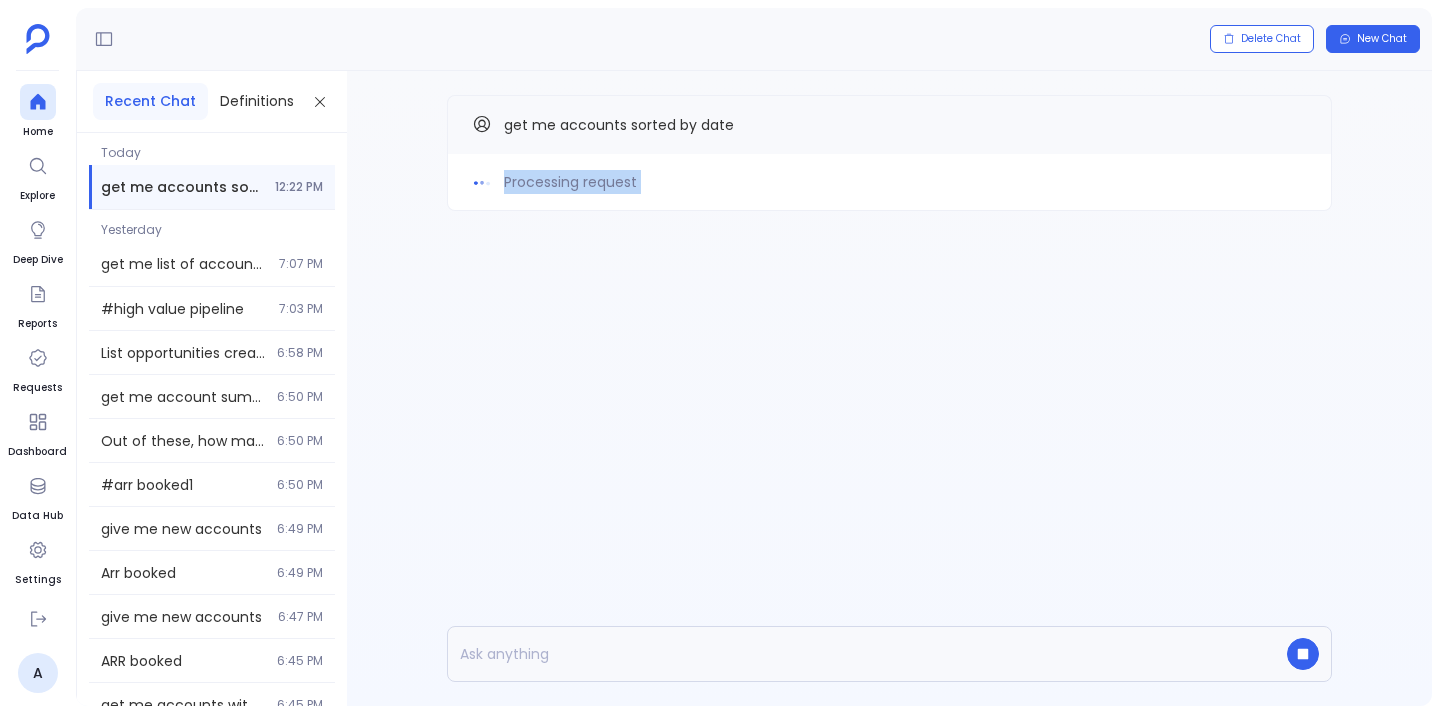 click on "Processing request" at bounding box center (570, 182) 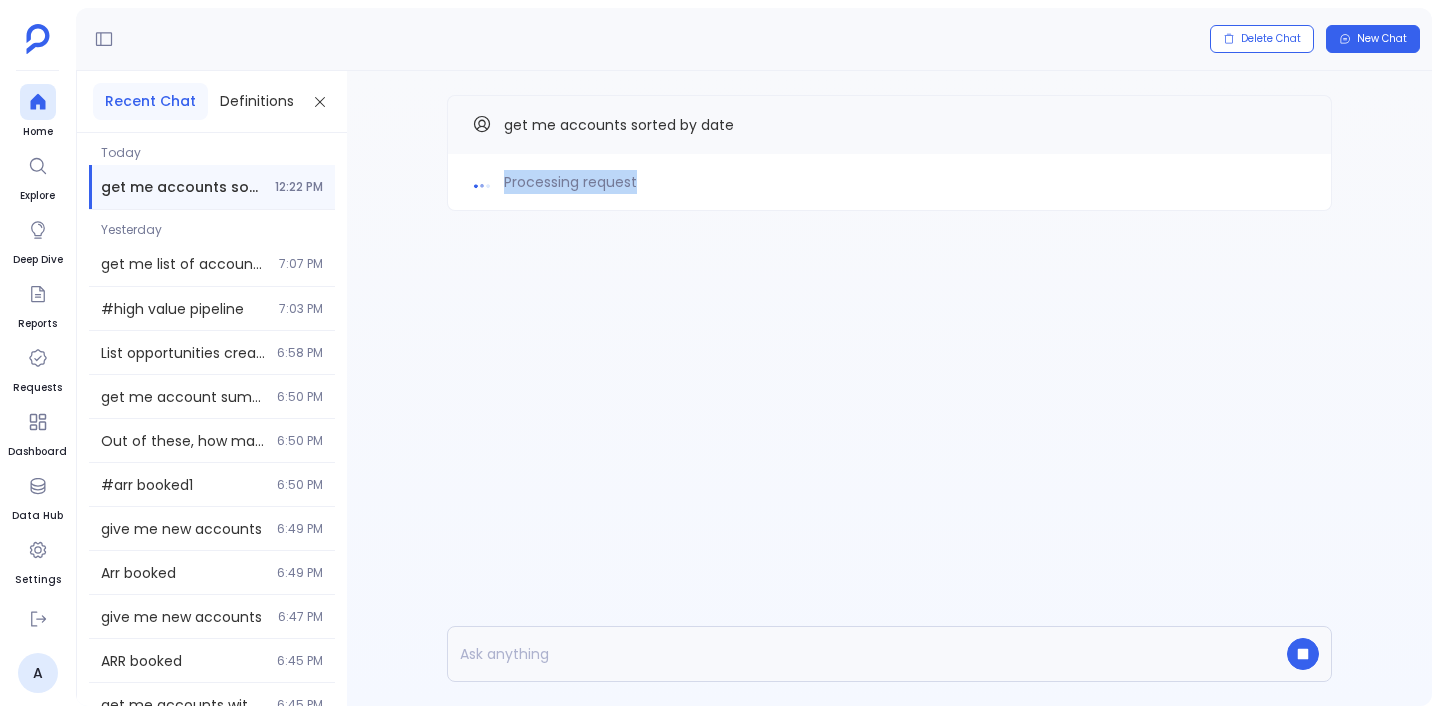 drag, startPoint x: 557, startPoint y: 184, endPoint x: 597, endPoint y: 187, distance: 40.112343 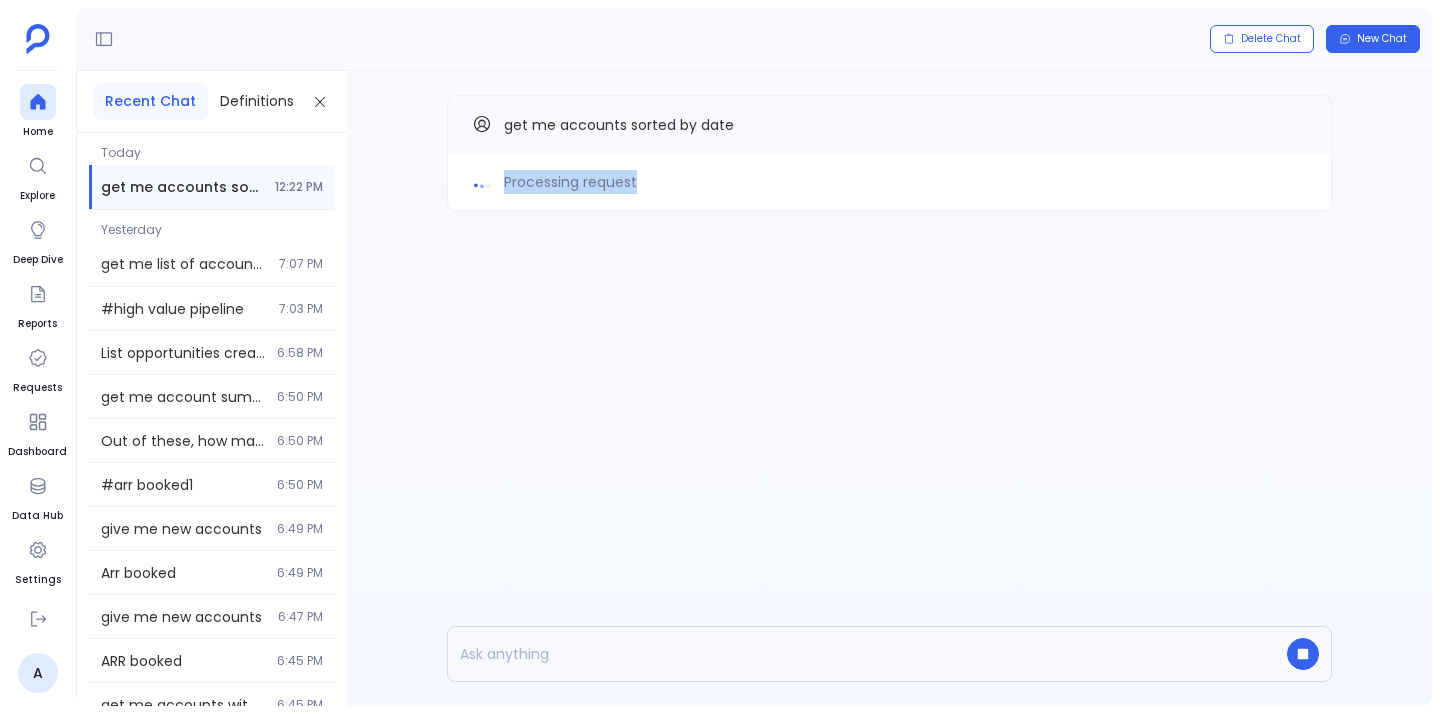 click on "Processing request" at bounding box center [570, 182] 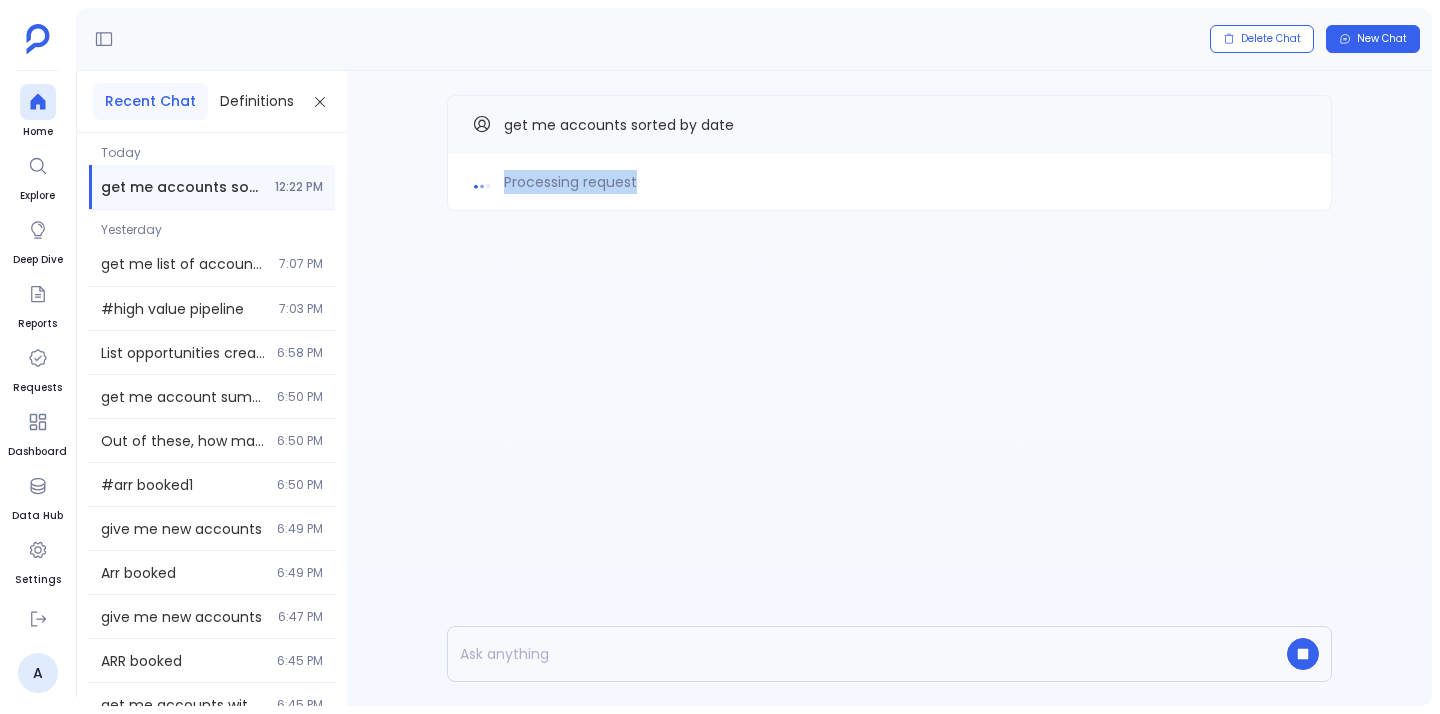 click on "Processing request" at bounding box center (570, 182) 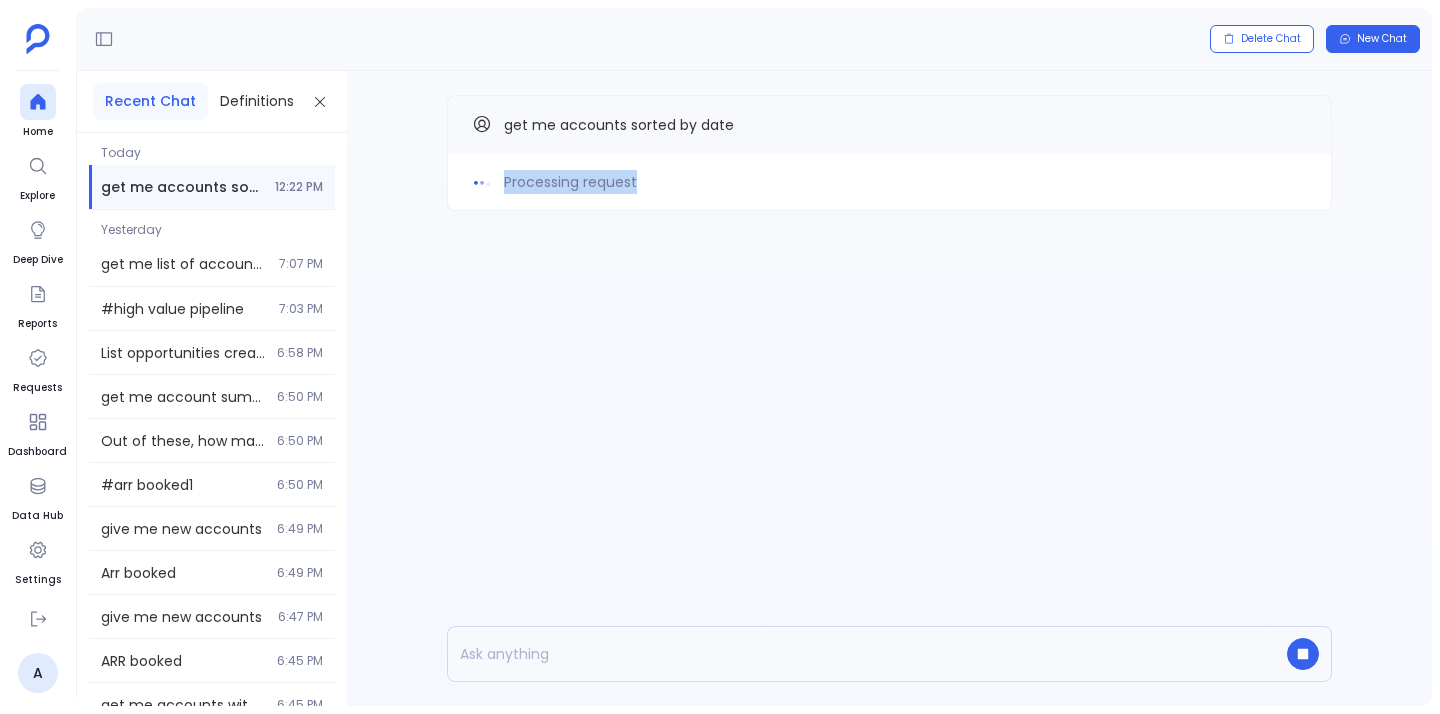 drag, startPoint x: 597, startPoint y: 187, endPoint x: 554, endPoint y: 187, distance: 43 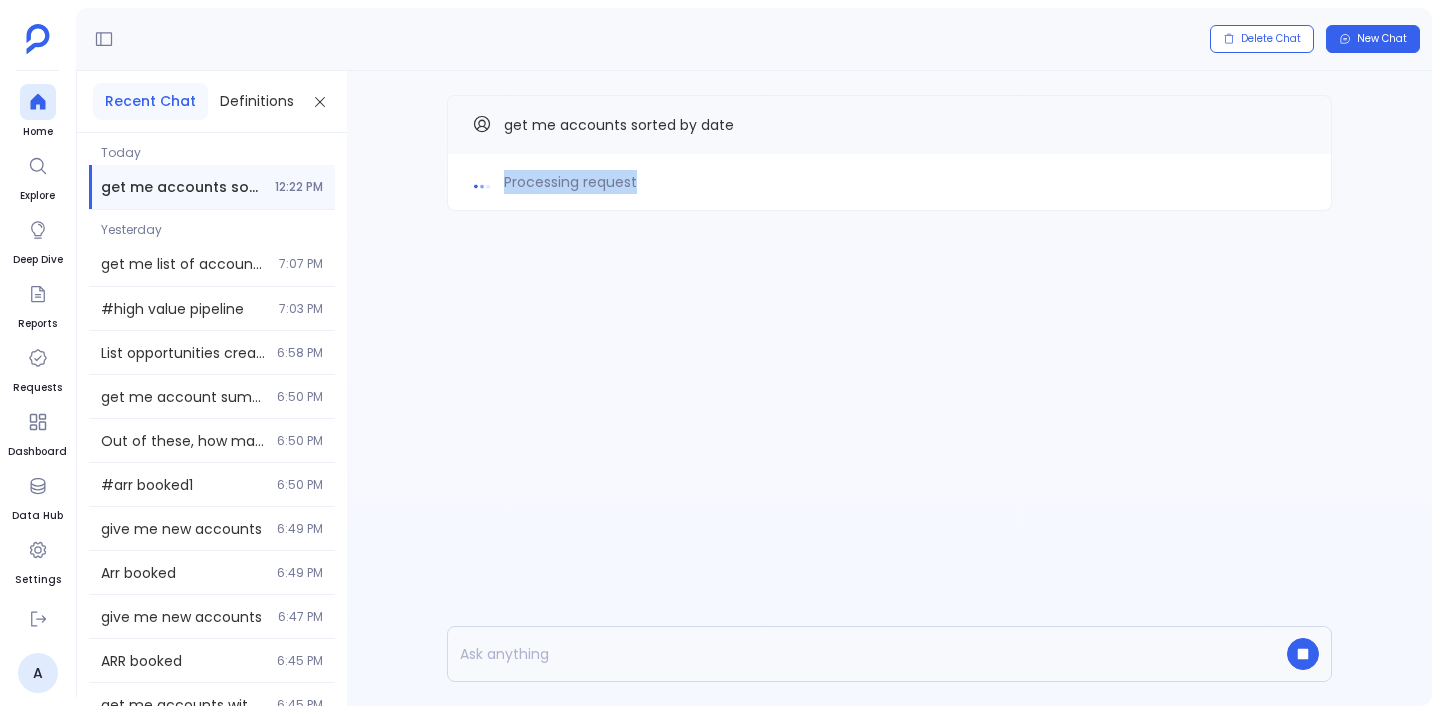 click on "Processing request" at bounding box center (570, 182) 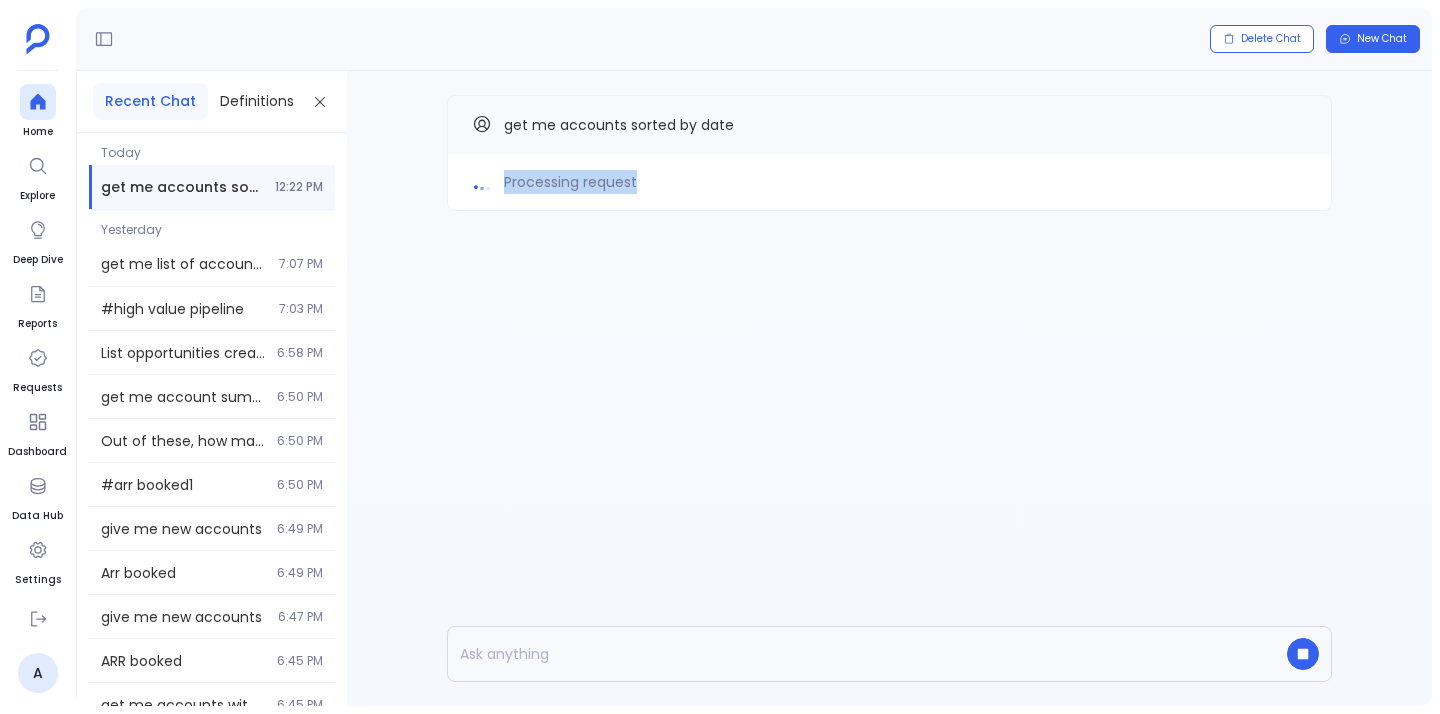 click on "Processing request" at bounding box center (570, 182) 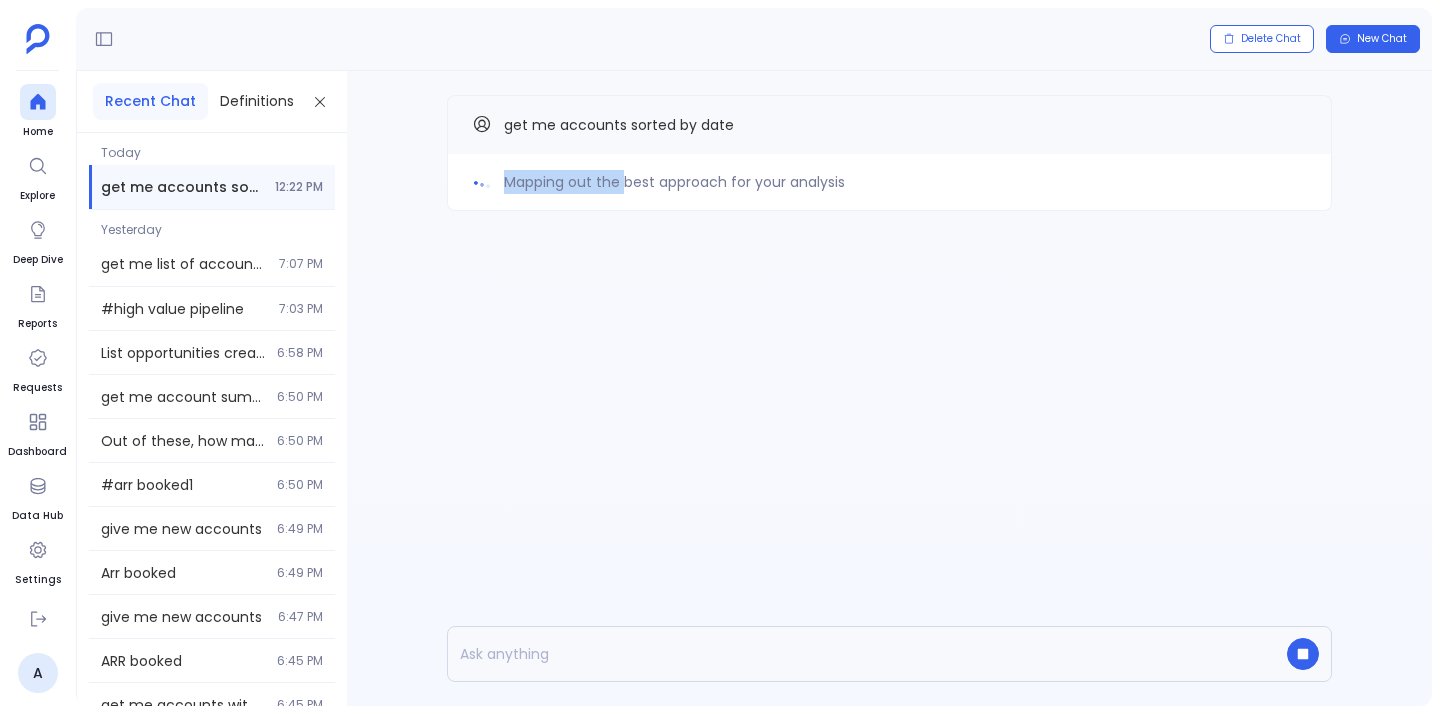drag, startPoint x: 554, startPoint y: 187, endPoint x: 617, endPoint y: 184, distance: 63.07139 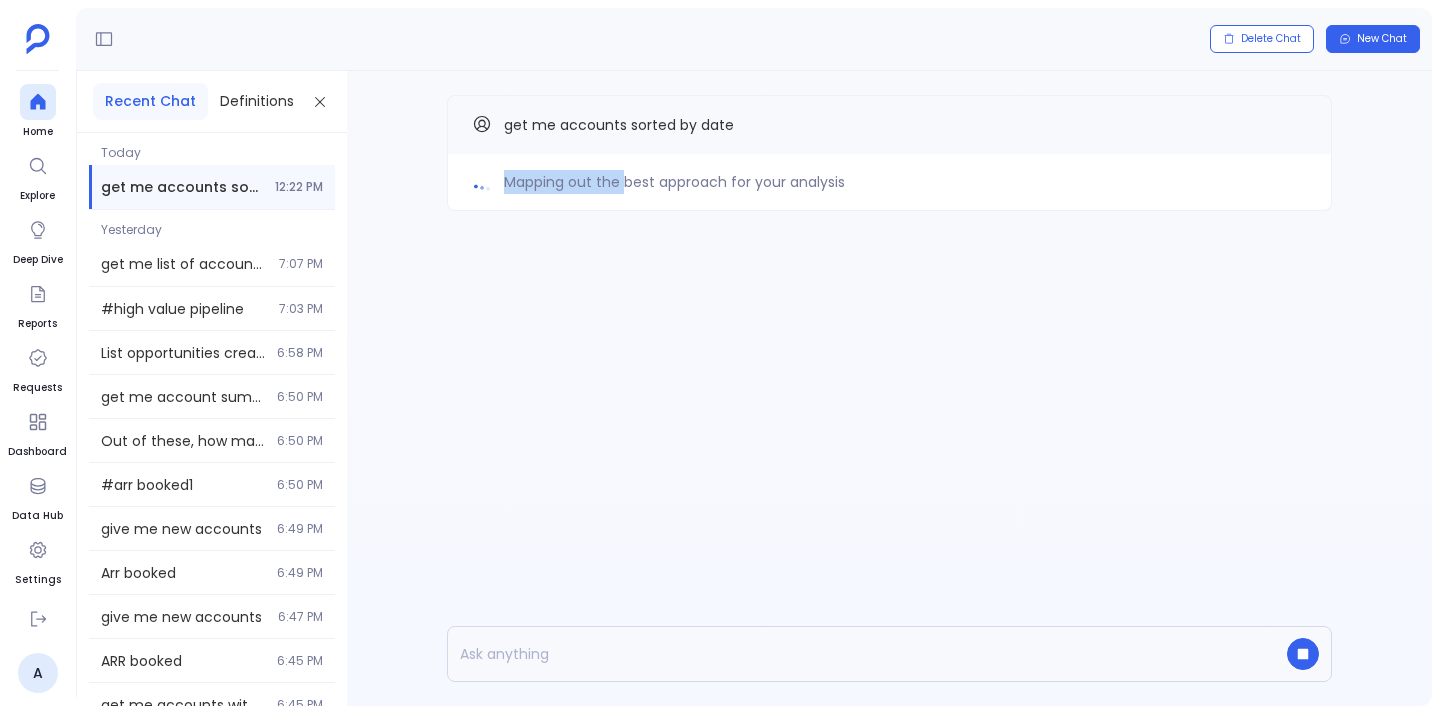 click on "Mapping out the best approach for your analysis" at bounding box center [674, 182] 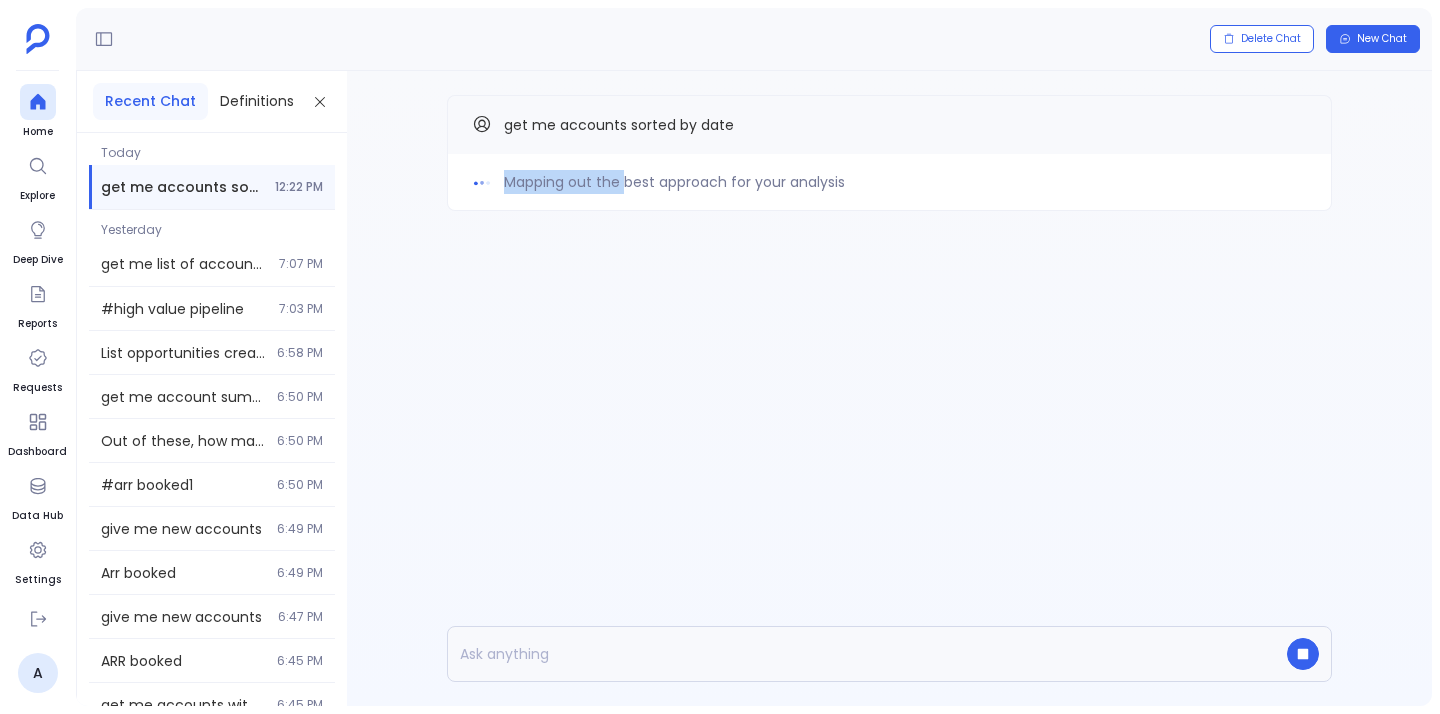 click on "Mapping out the best approach for your analysis" at bounding box center (674, 182) 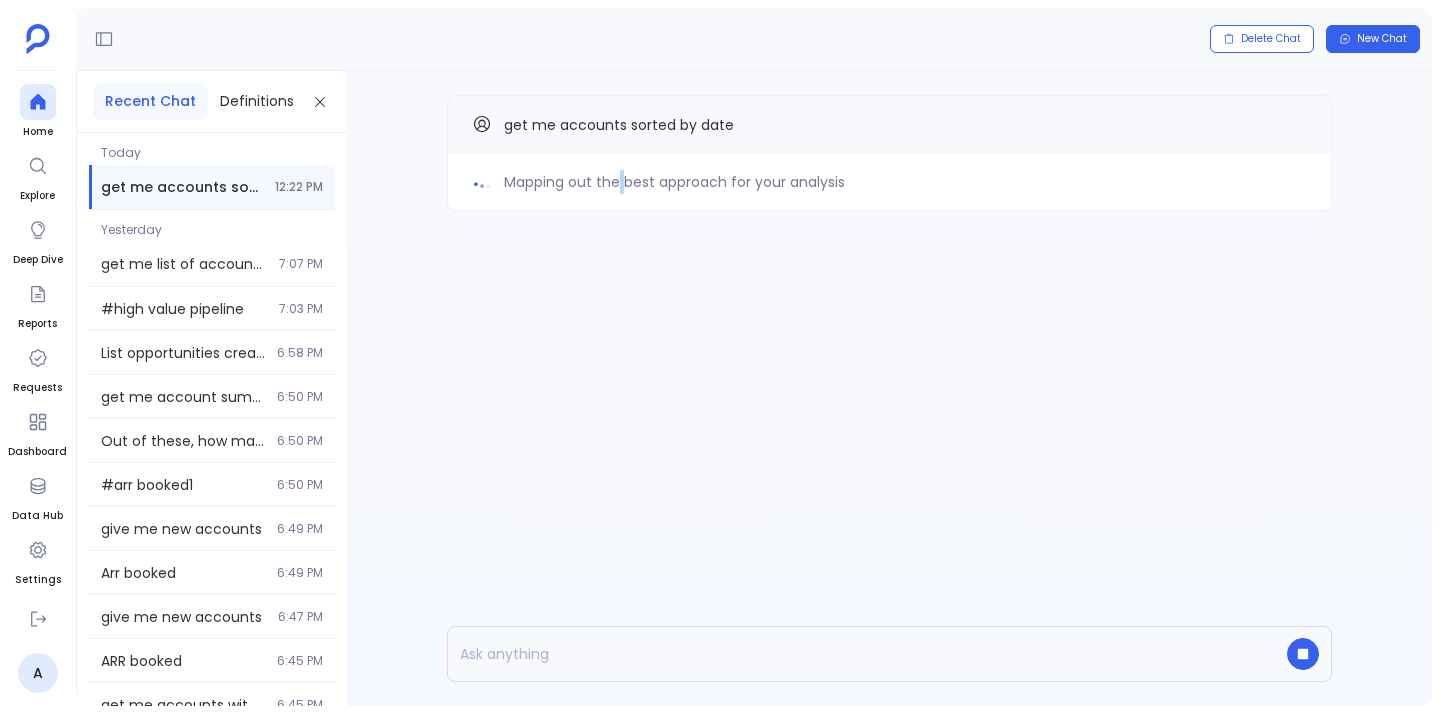 click on "Mapping out the best approach for your analysis" at bounding box center [674, 182] 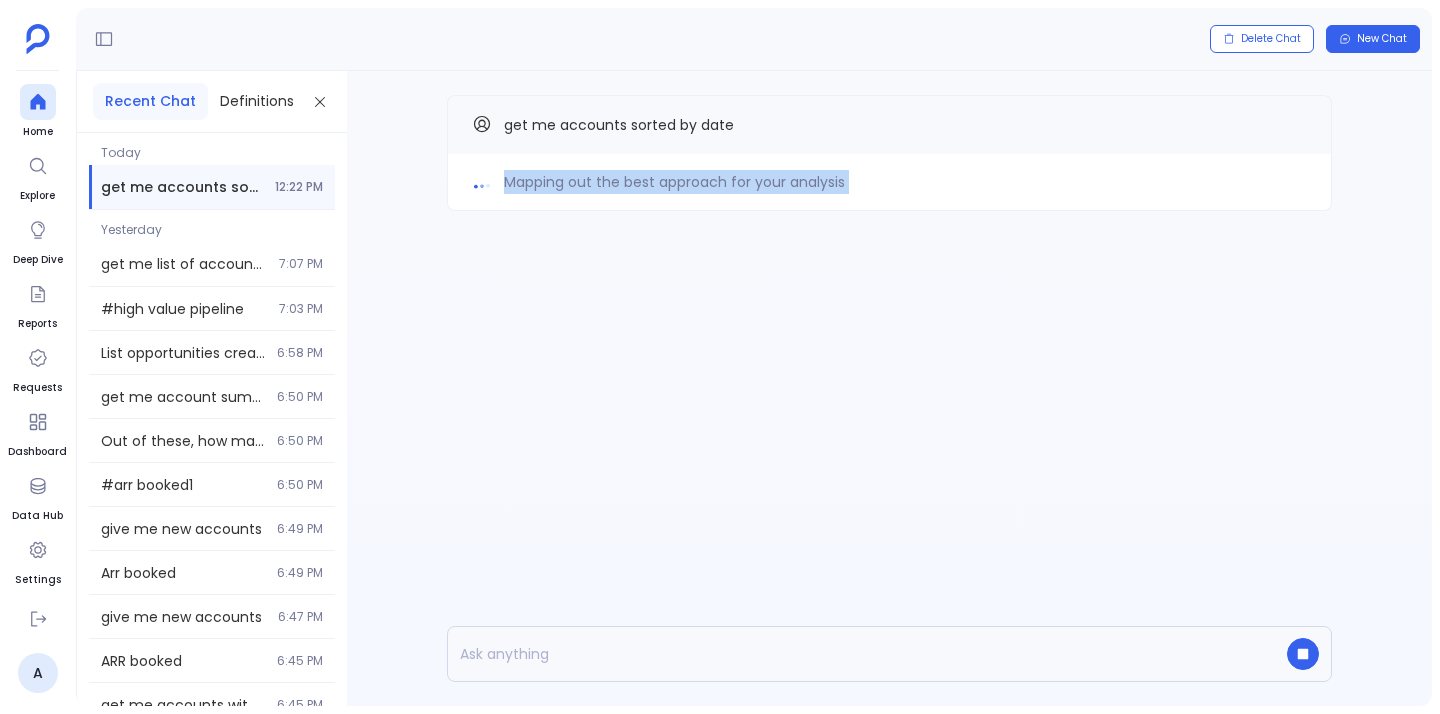 click on "Mapping out the best approach for your analysis" at bounding box center [674, 182] 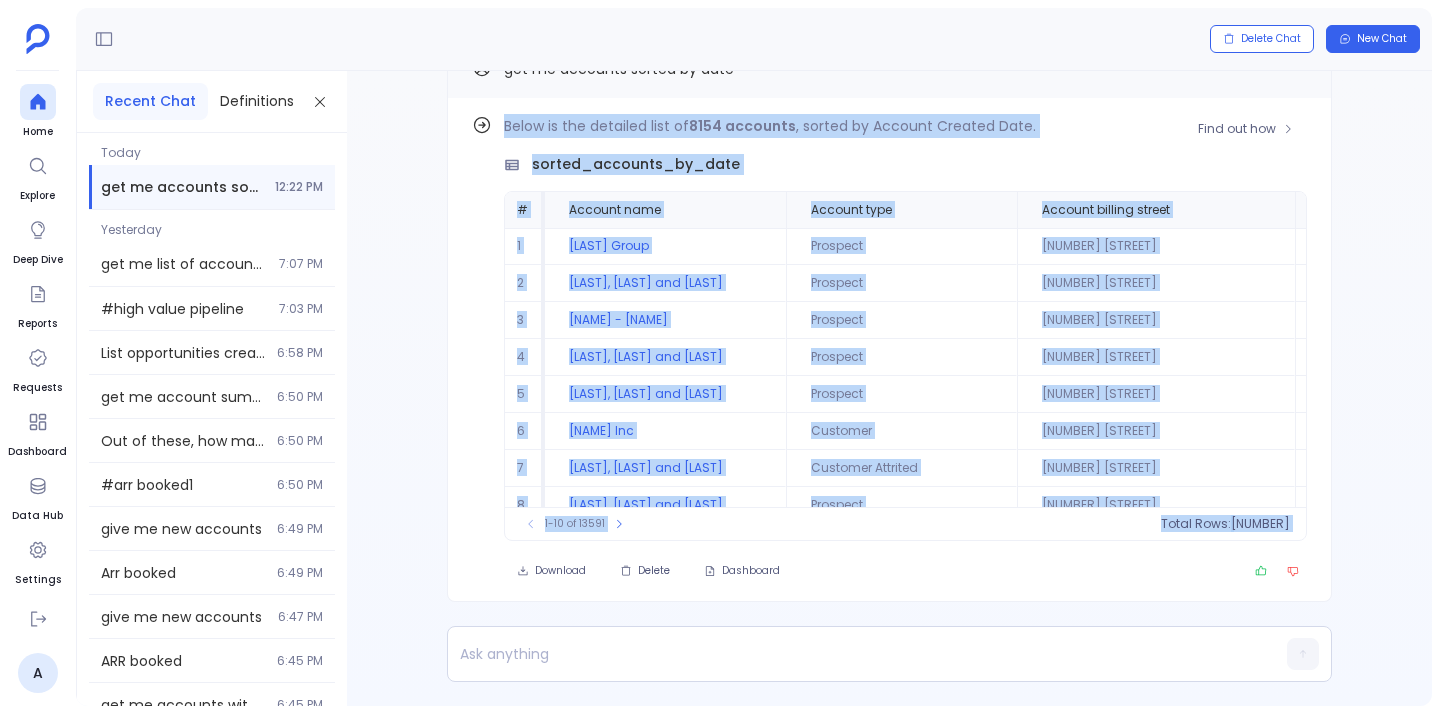 scroll, scrollTop: -56, scrollLeft: 0, axis: vertical 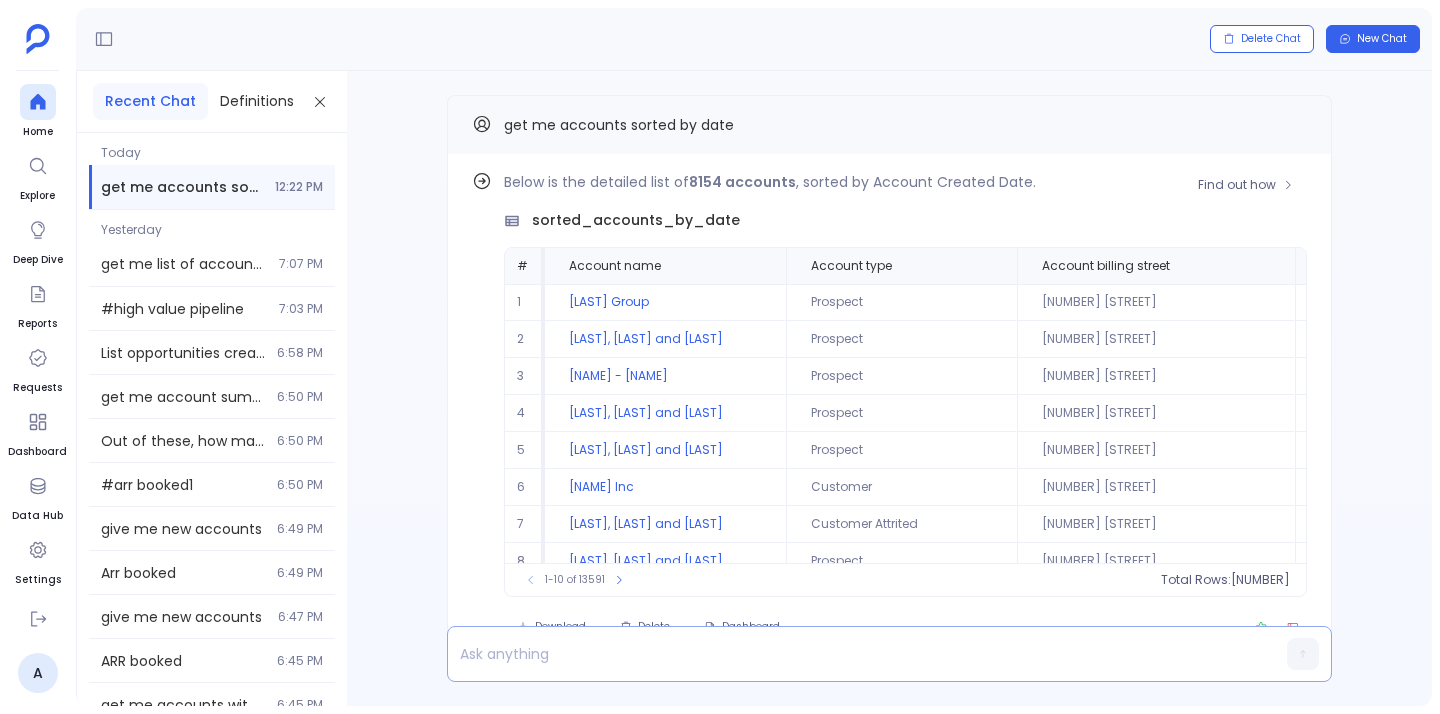 click at bounding box center (851, 654) 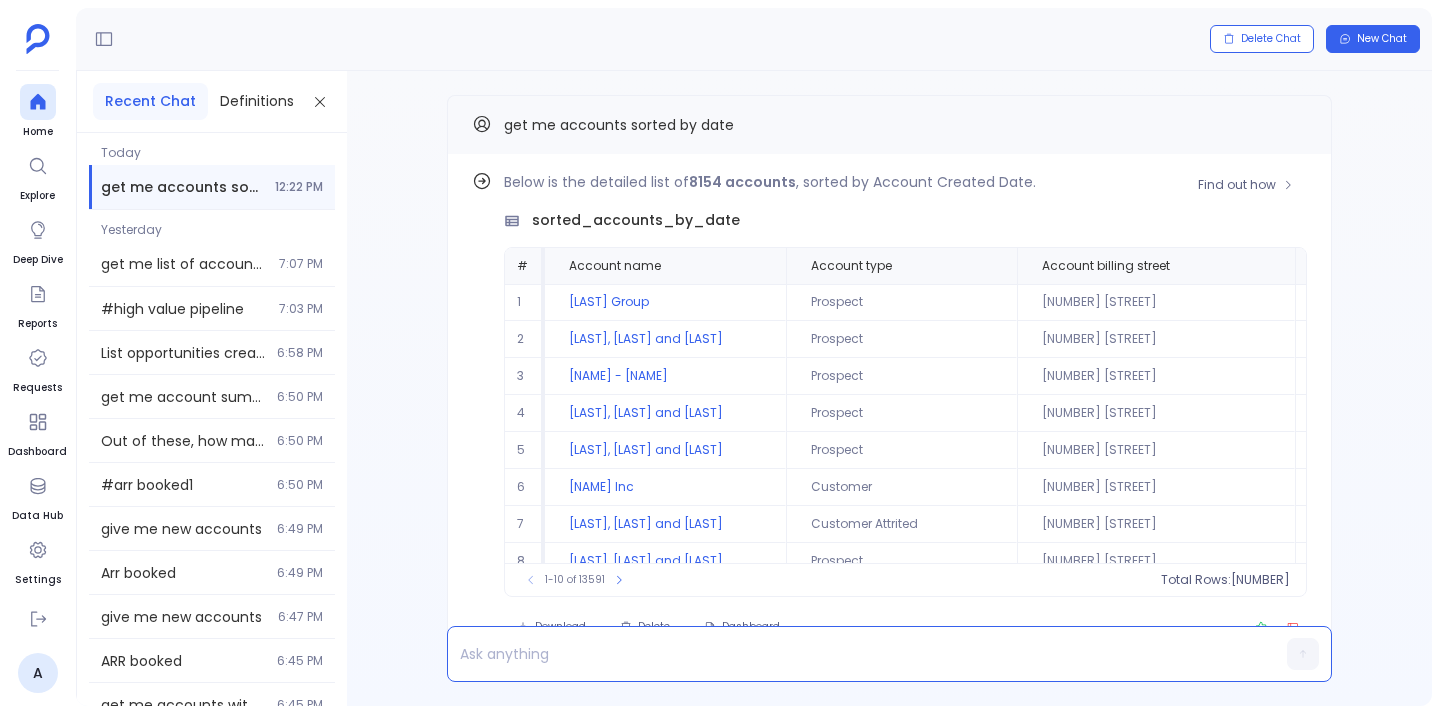 type 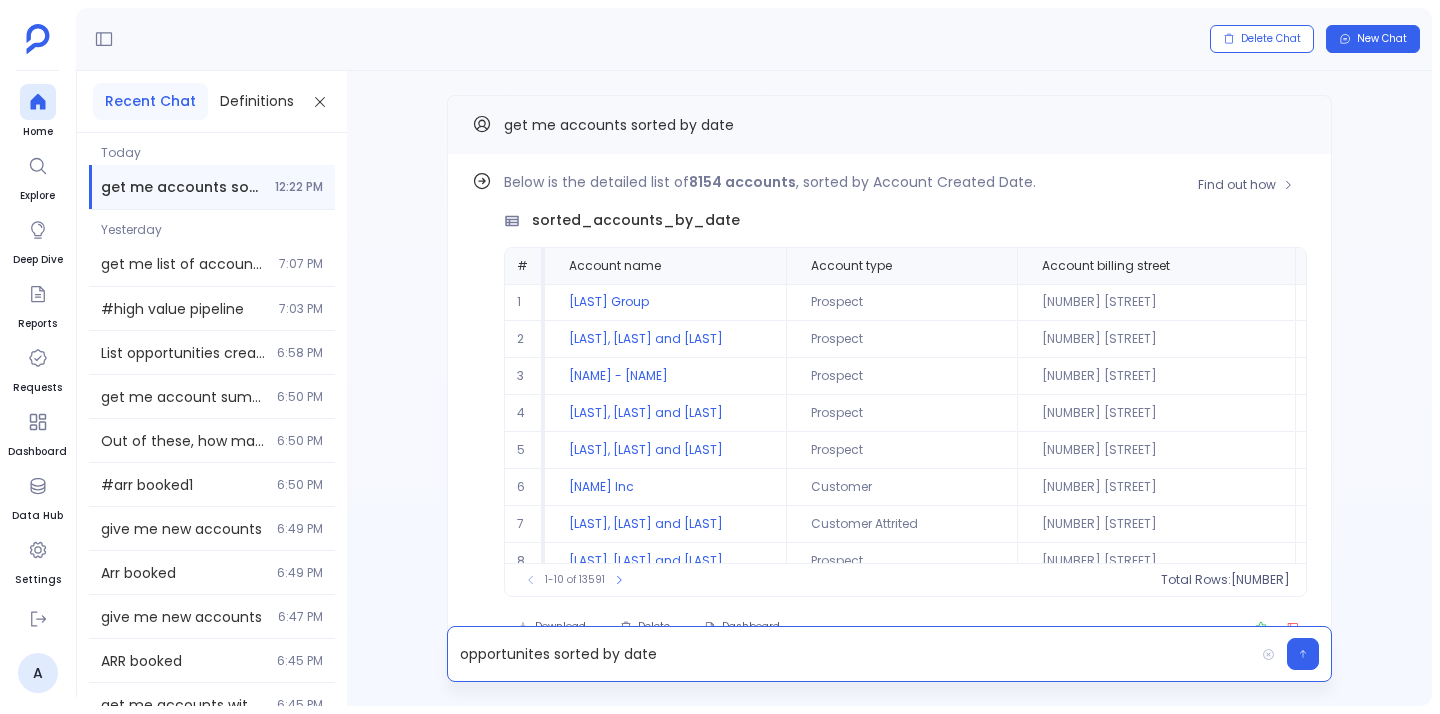 scroll, scrollTop: 0, scrollLeft: 0, axis: both 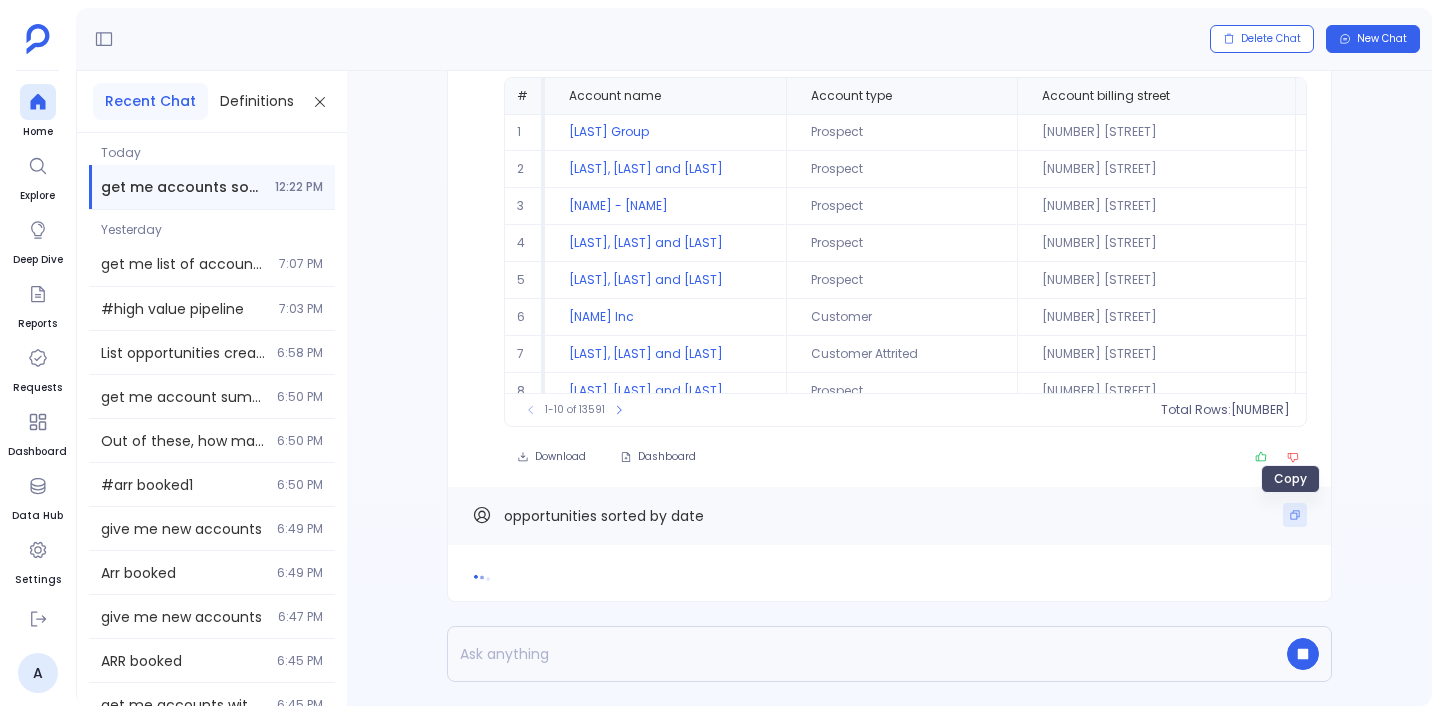 click at bounding box center [1295, 515] 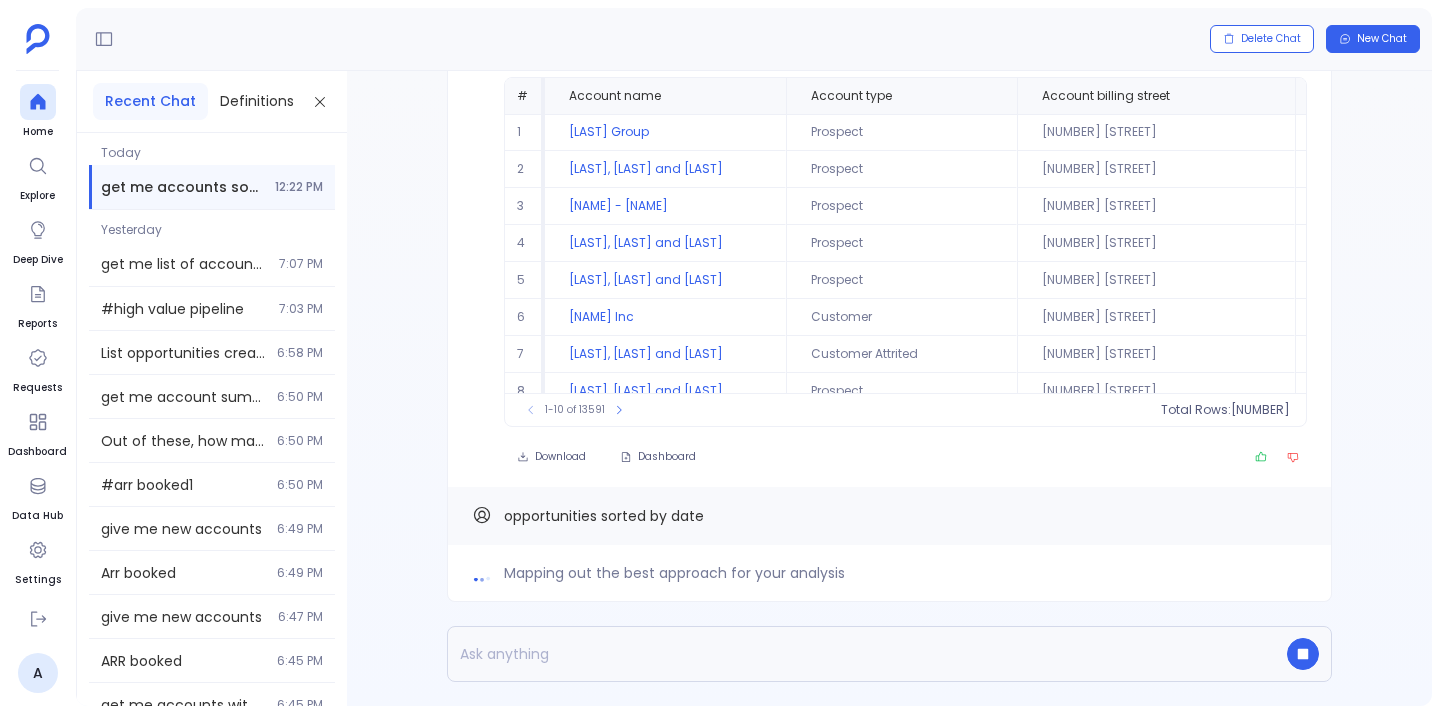 click at bounding box center [1303, 654] 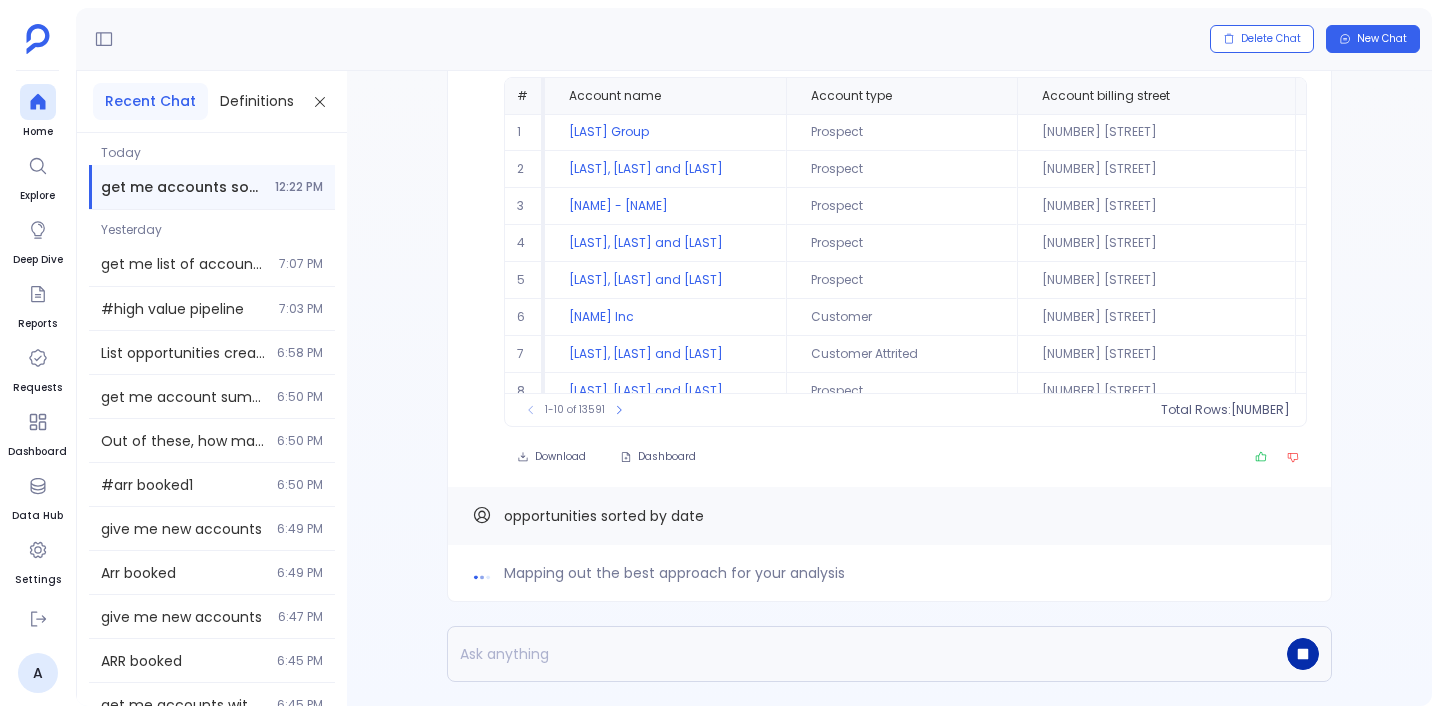 click at bounding box center [1303, 654] 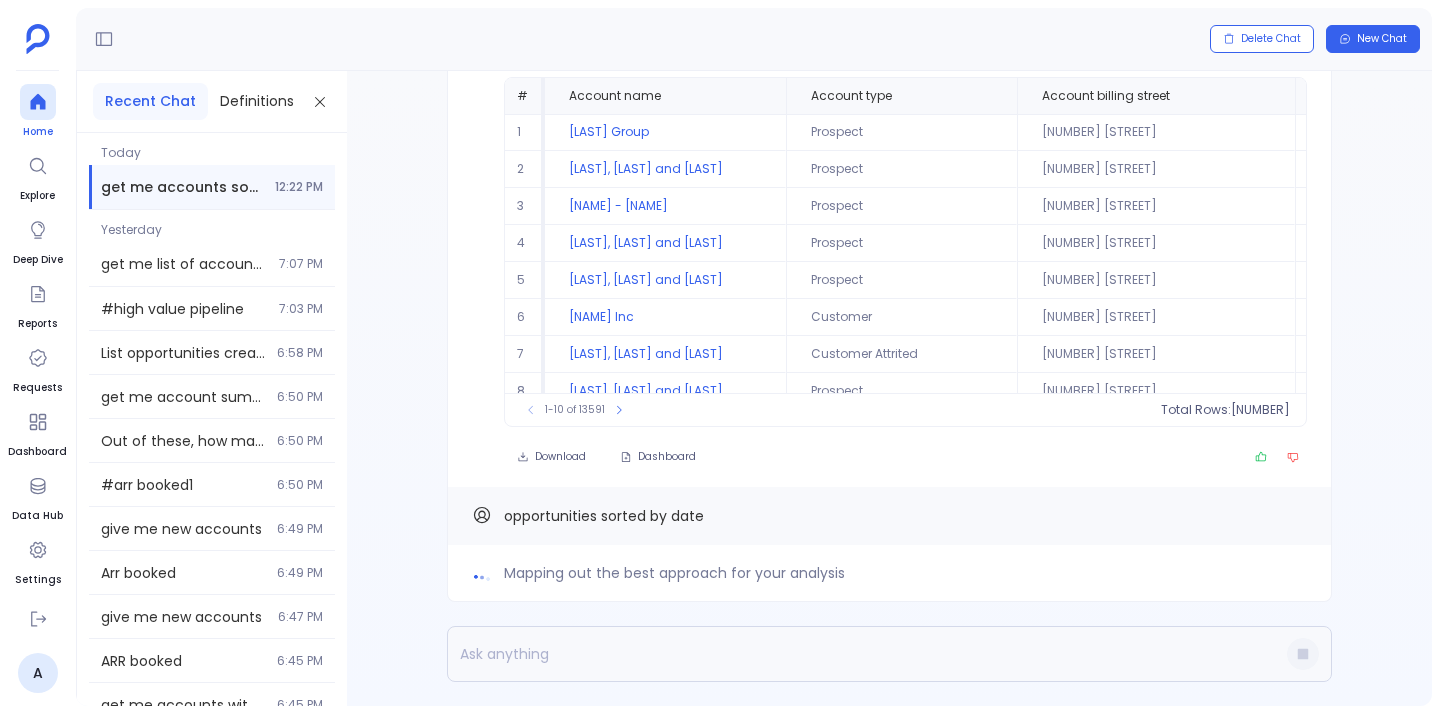 click at bounding box center [38, 102] 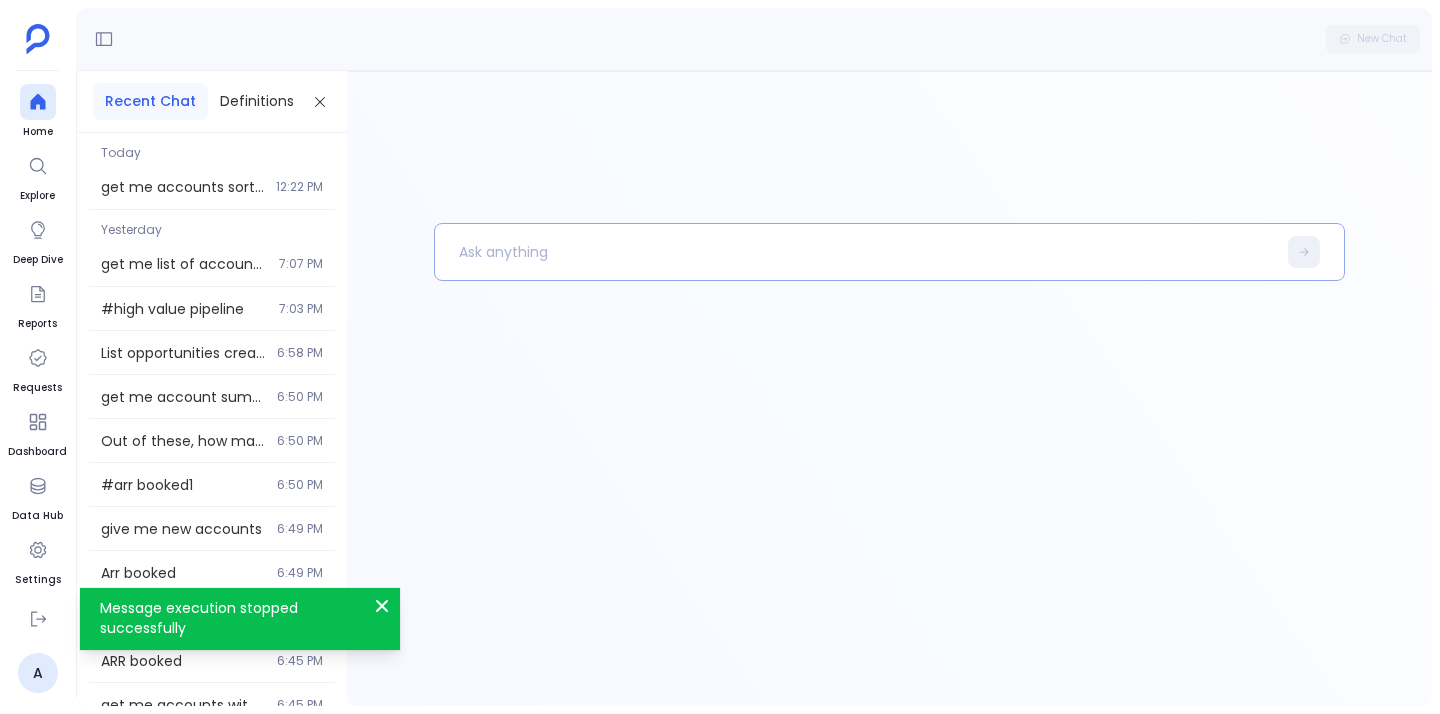 click at bounding box center (855, 252) 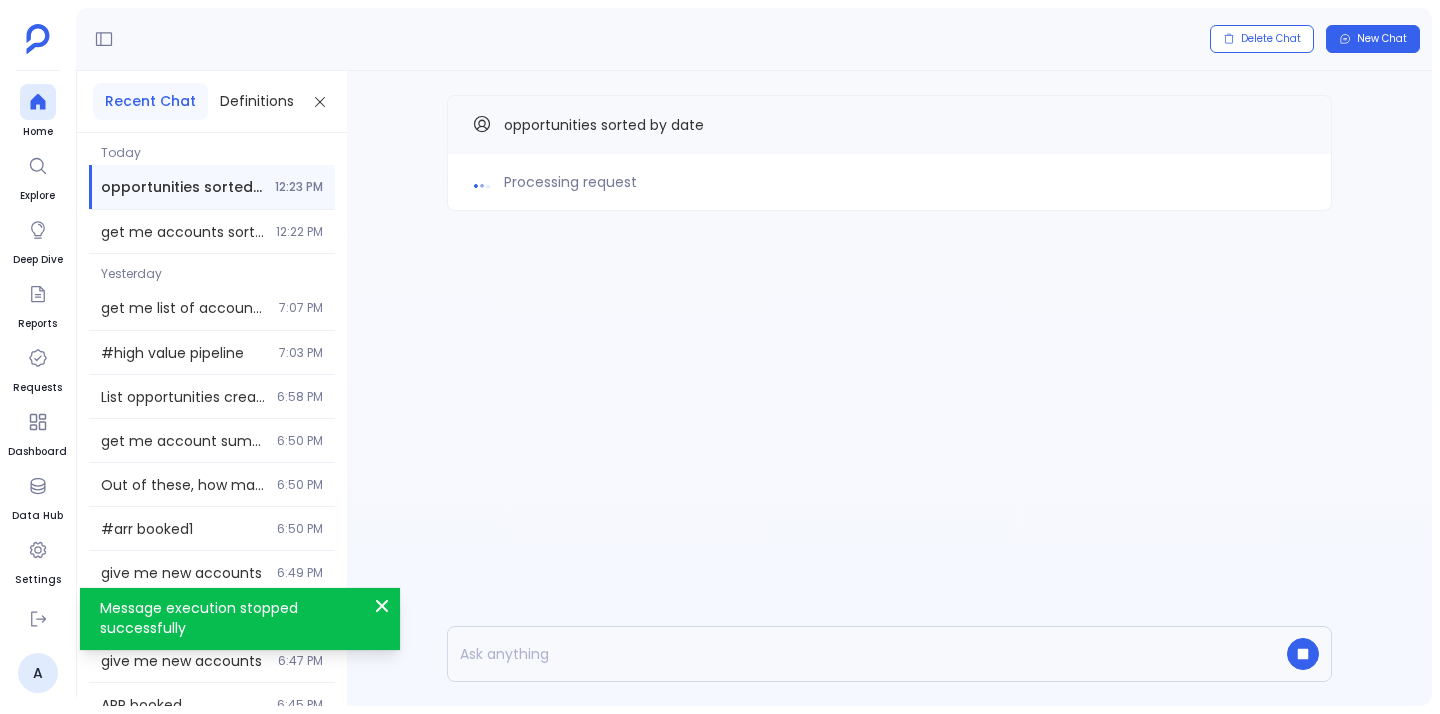 click 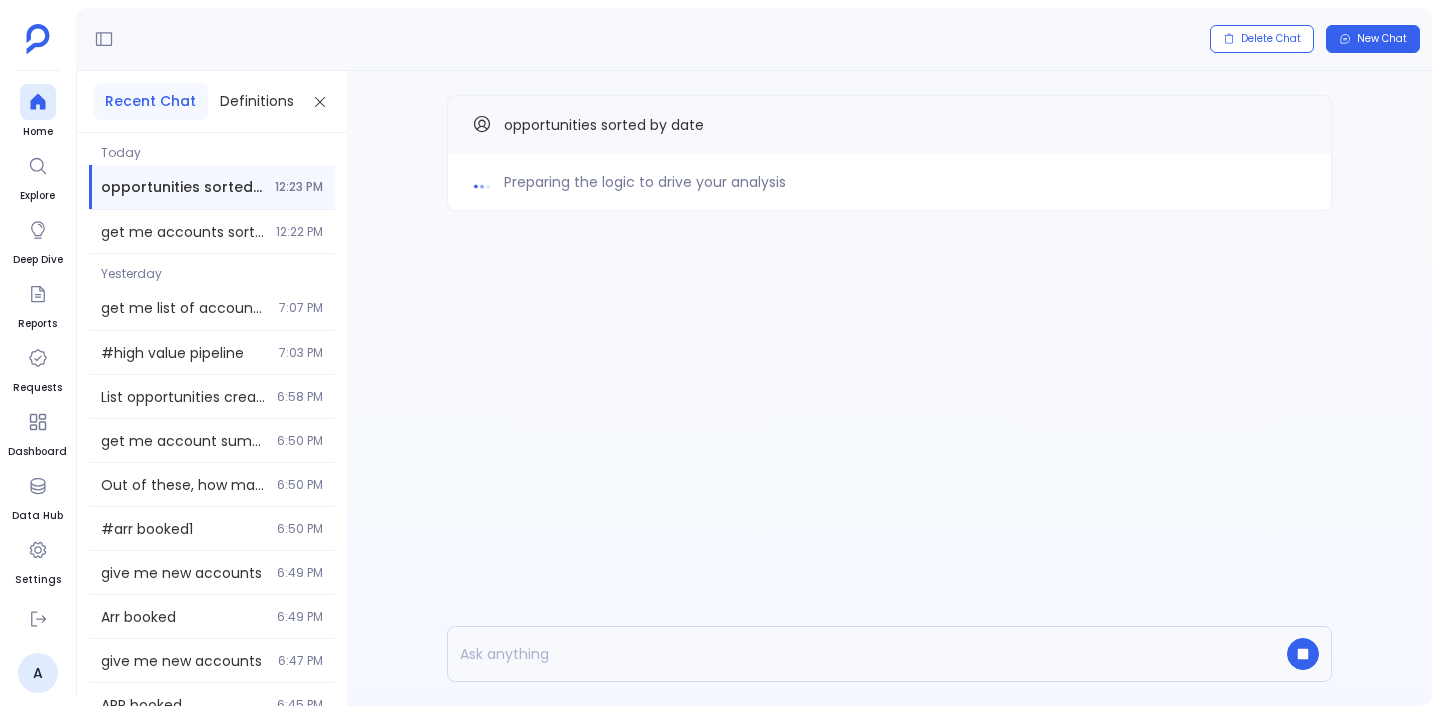 click on "Preparing the logic to drive your analysis" at bounding box center (645, 182) 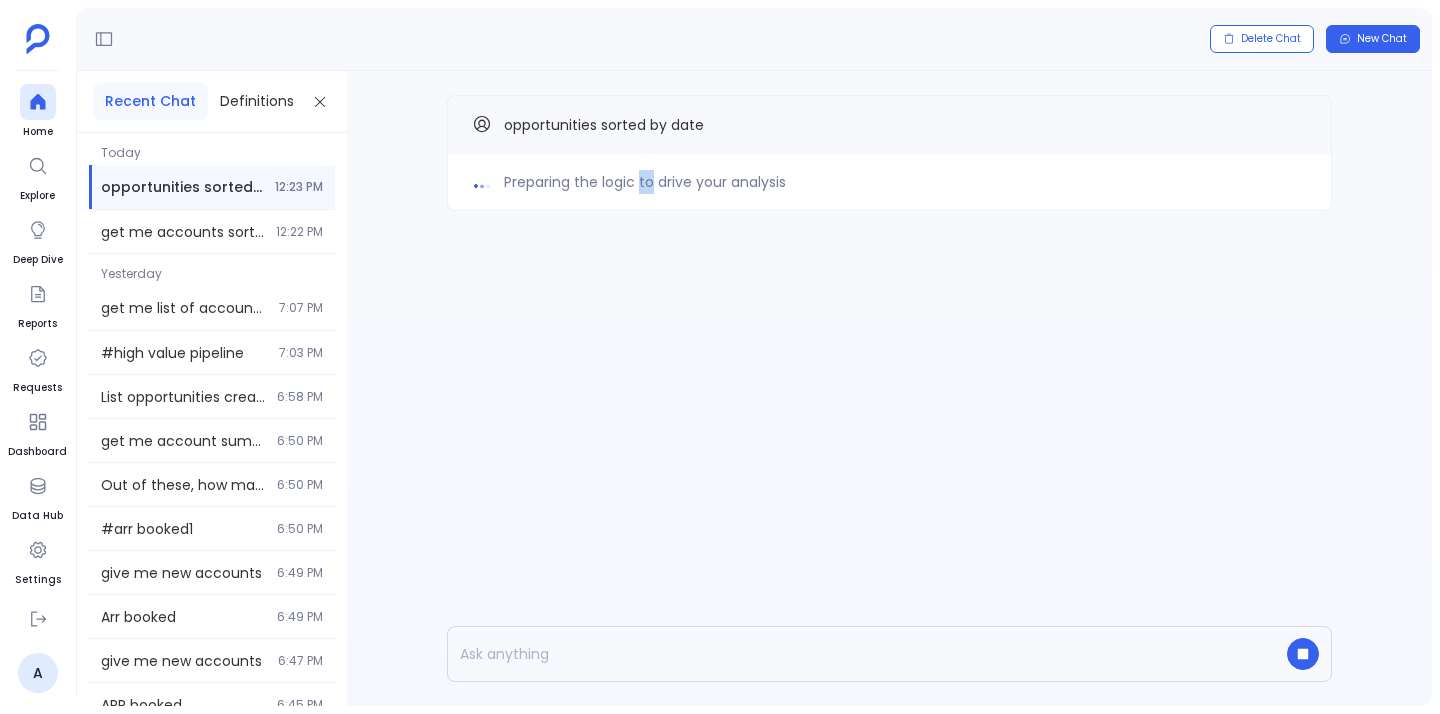 click on "Preparing the logic to drive your analysis" at bounding box center (645, 182) 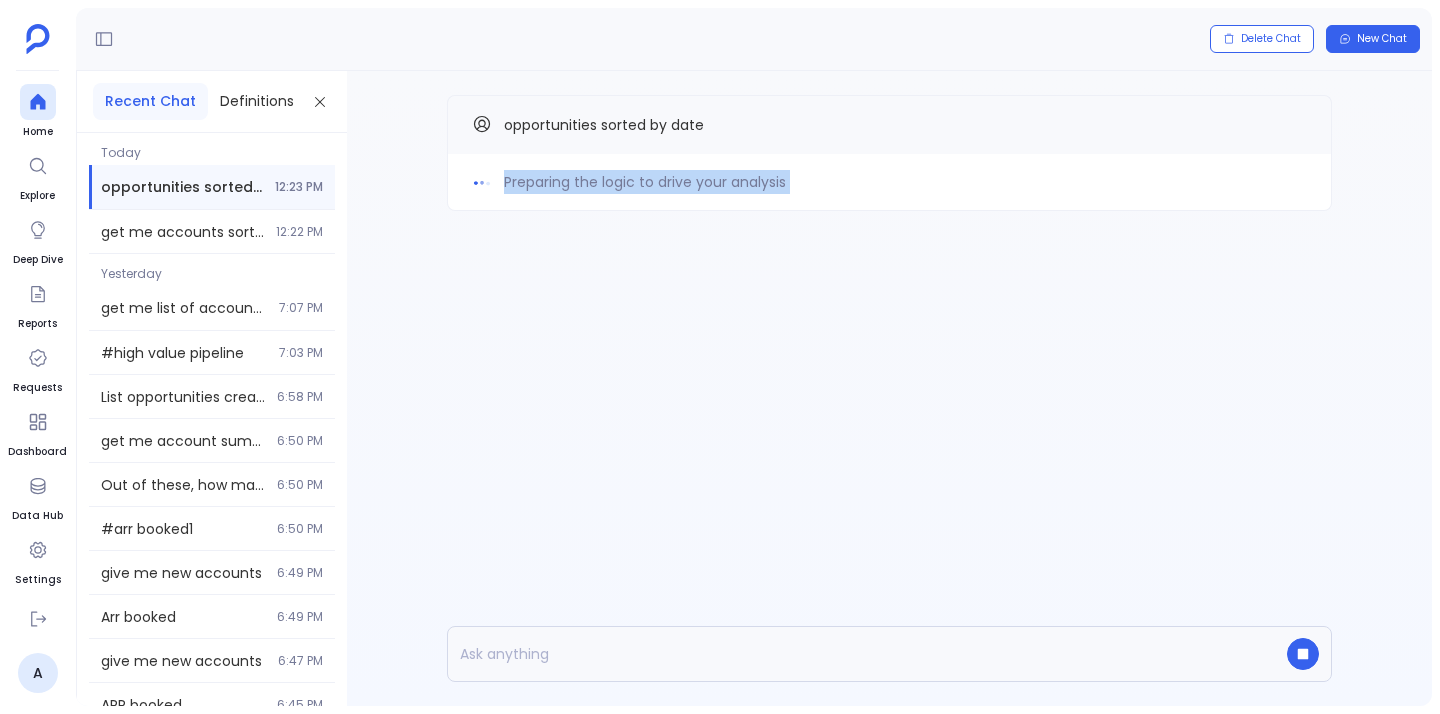 click on "Preparing the logic to drive your analysis" at bounding box center [645, 182] 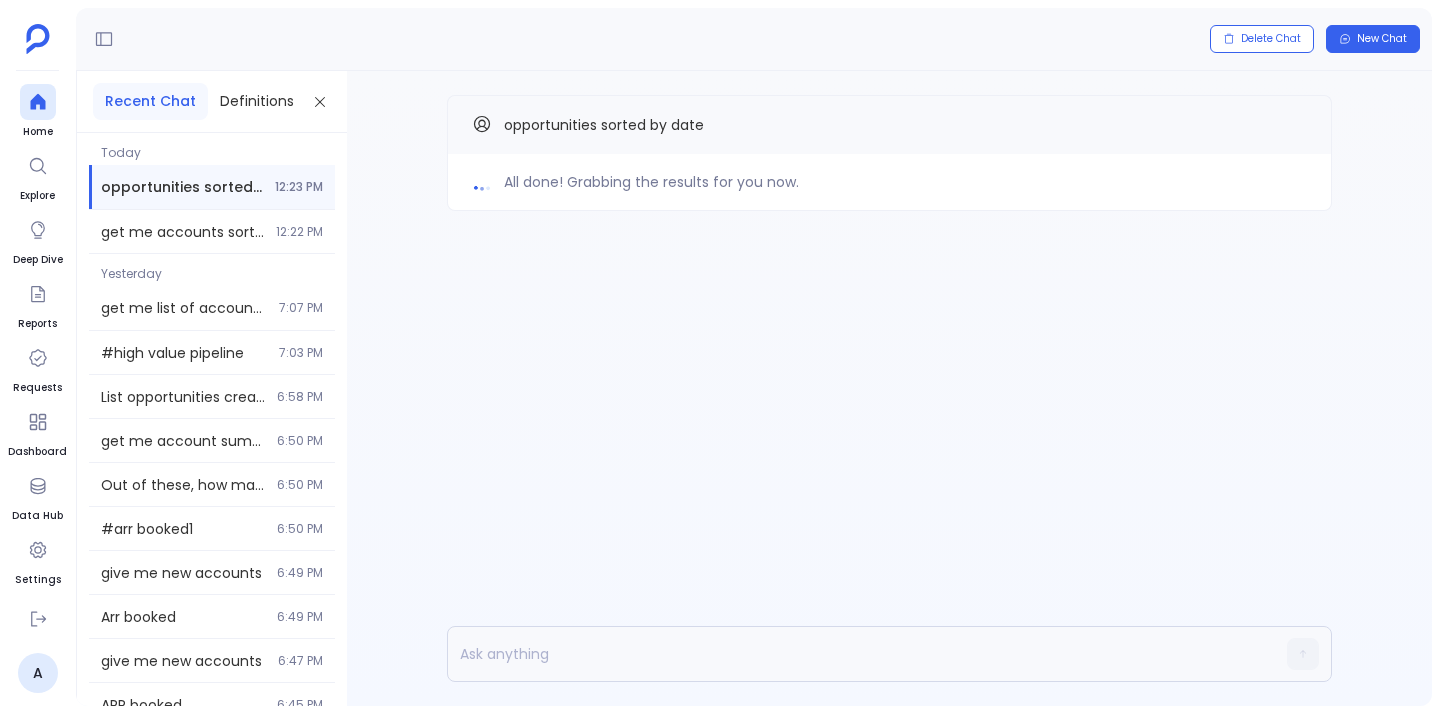 click on "All done! Grabbing the results for you now. opportunities sorted by date" at bounding box center (889, 193) 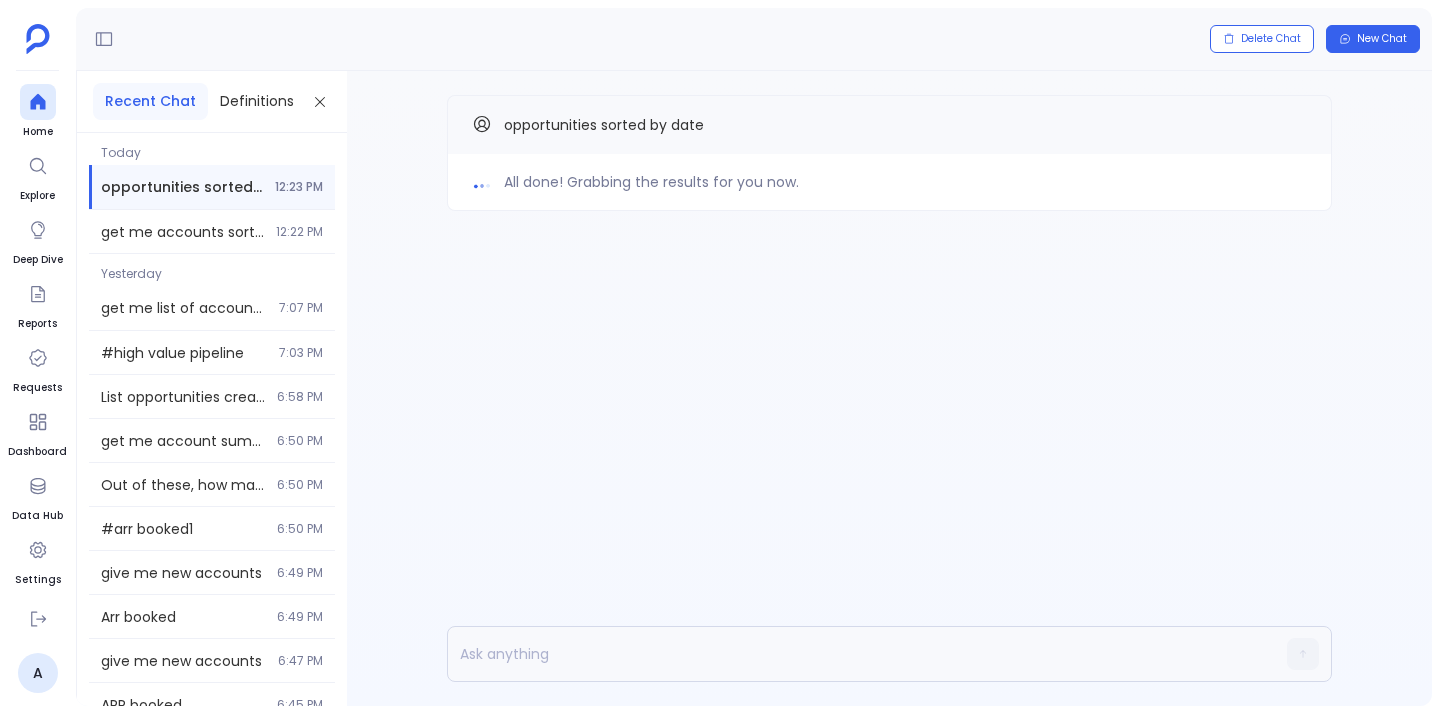 click on "All done! Grabbing the results for you now." at bounding box center [651, 182] 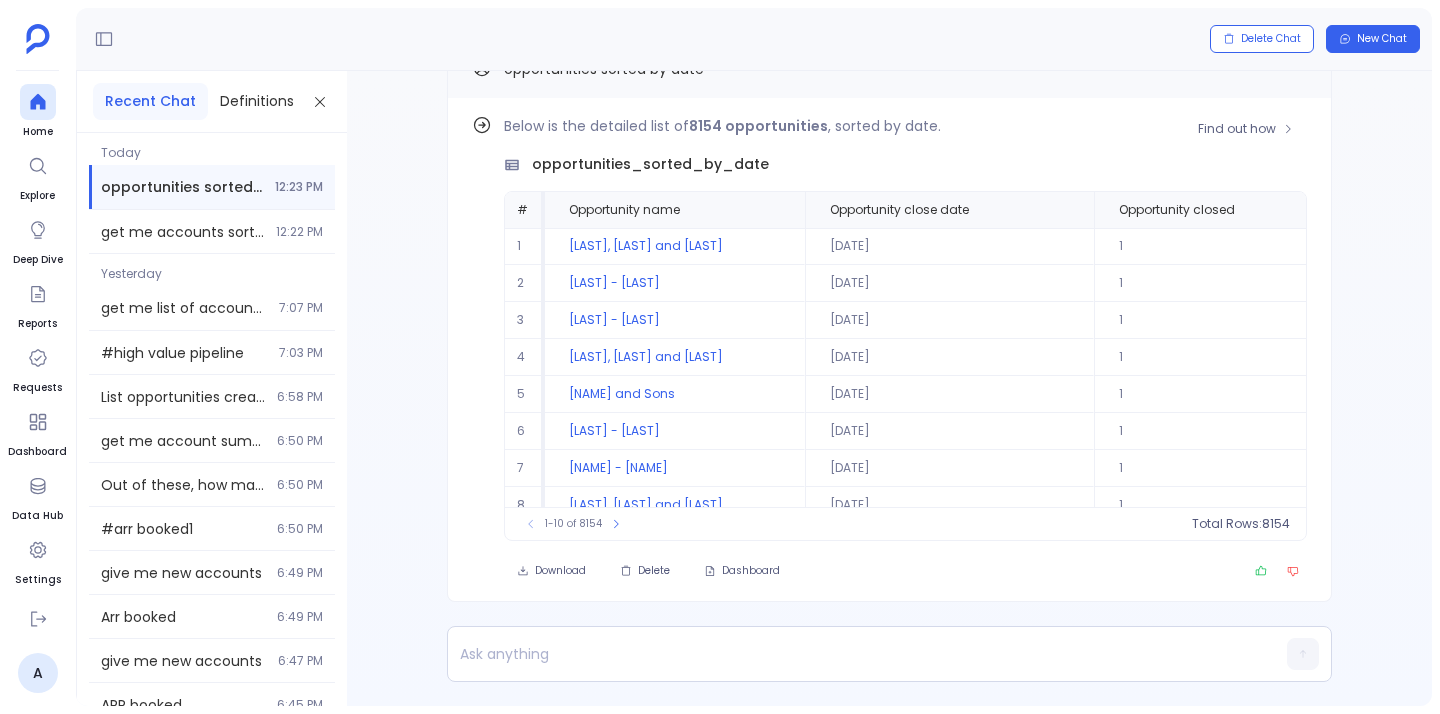 click on "Below is the detailed list of 8154 opportunities , sorted by date. opportunities_sorted_by_date # Opportunity name Opportunity close date Opportunity closed Opportunity won Opportunity push count 1 Bins, Greenfelder and Collier 2013-01-31 00:00:00 1 0 0 2 Casper - Becker 2013-03-29 00:00:00 1 0 0 3 Schultz - Hartmann 2013-03-31 00:00:00 1 0 0 4 Buckridge, Krajcik and Bailey 2013-04-30 00:00:00 1 0 0 5 Heaney and Sons 2013-04-30 00:00:00 1 0 0 6 Muller - Schmeler 2013-07-31 00:00:00 1 1 0 7 Nicolas - Dare 2013-09-30 00:00:00 1 1 0 8 Runte, Marvin and Schuppe 2013-10-29 00:00:00 1 1 0 9 Romaguera, Lueilwitz and Hand 2013-10-31 00:00:00 1 0 0 10 Reynolds and Sons 2013-10-31 00:00:00 1 1 0
To pick up a draggable item, press the space bar.
While dragging, use the arrow keys to move the item.
Press space again to drop the item in its new position, or press escape to cancel.
1-10 of 8154 Total Rows:  8154" at bounding box center (905, 327) 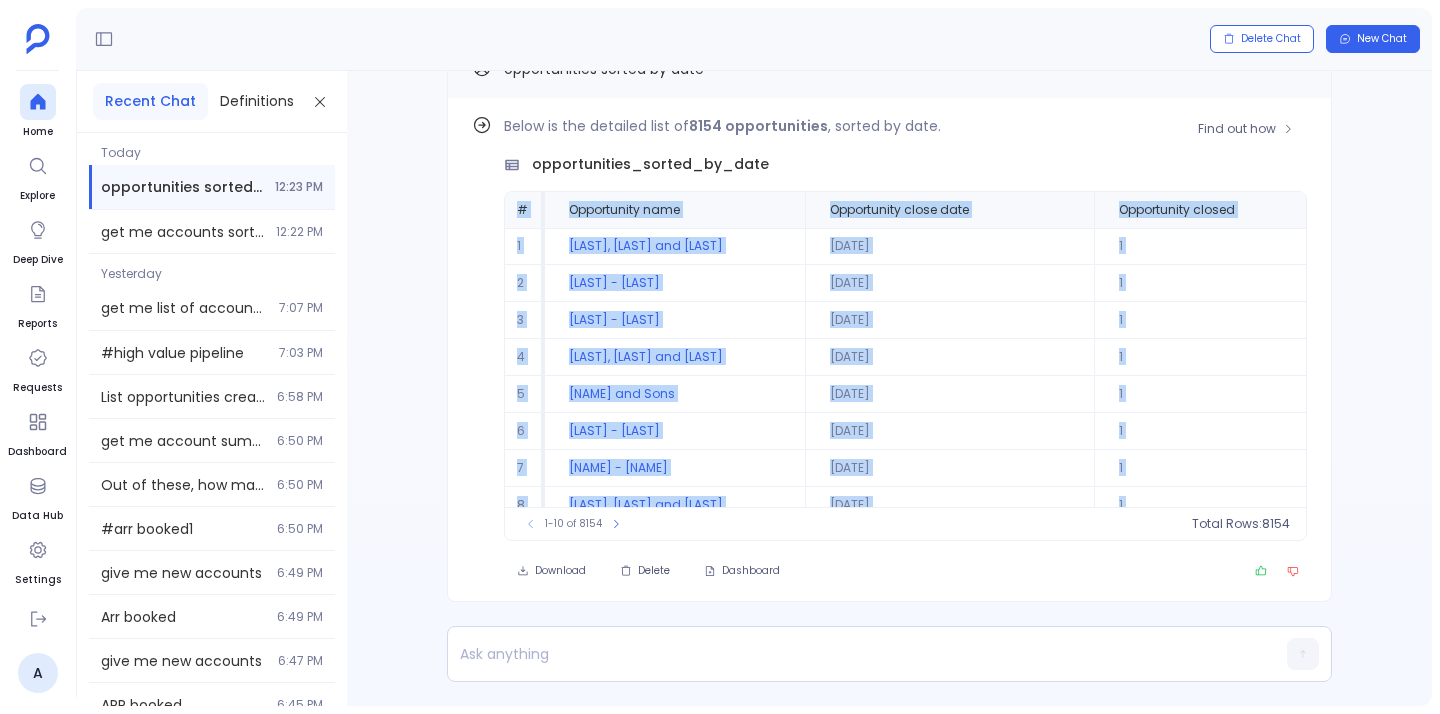 click on "Below is the detailed list of 8154 opportunities , sorted by date. opportunities_sorted_by_date # Opportunity name Opportunity close date Opportunity closed Opportunity won Opportunity push count 1 Bins, Greenfelder and Collier 2013-01-31 00:00:00 1 0 0 2 Casper - Becker 2013-03-29 00:00:00 1 0 0 3 Schultz - Hartmann 2013-03-31 00:00:00 1 0 0 4 Buckridge, Krajcik and Bailey 2013-04-30 00:00:00 1 0 0 5 Heaney and Sons 2013-04-30 00:00:00 1 0 0 6 Muller - Schmeler 2013-07-31 00:00:00 1 1 0 7 Nicolas - Dare 2013-09-30 00:00:00 1 1 0 8 Runte, Marvin and Schuppe 2013-10-29 00:00:00 1 1 0 9 Romaguera, Lueilwitz and Hand 2013-10-31 00:00:00 1 0 0 10 Reynolds and Sons 2013-10-31 00:00:00 1 1 0
To pick up a draggable item, press the space bar.
While dragging, use the arrow keys to move the item.
Press space again to drop the item in its new position, or press escape to cancel.
1-10 of 8154 Total Rows:  8154" at bounding box center (905, 327) 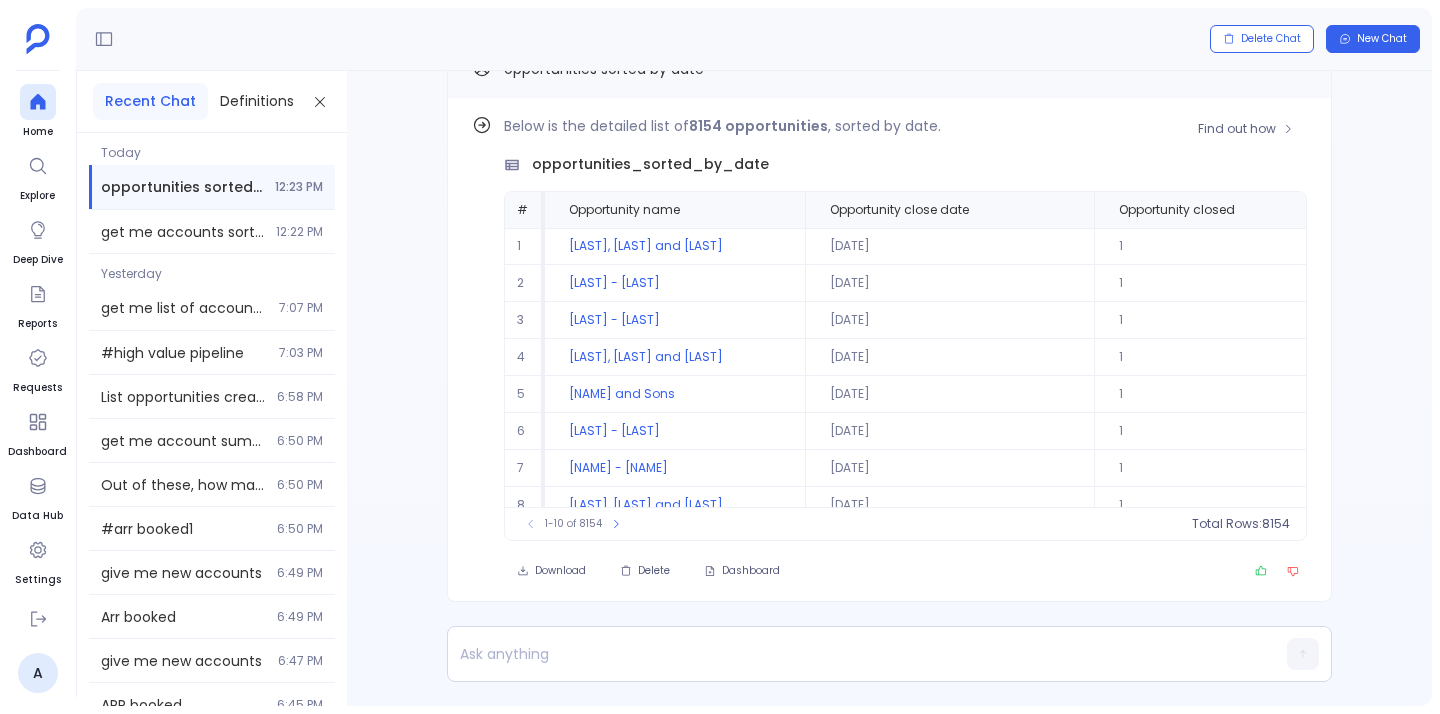 click on "#" at bounding box center (525, 210) 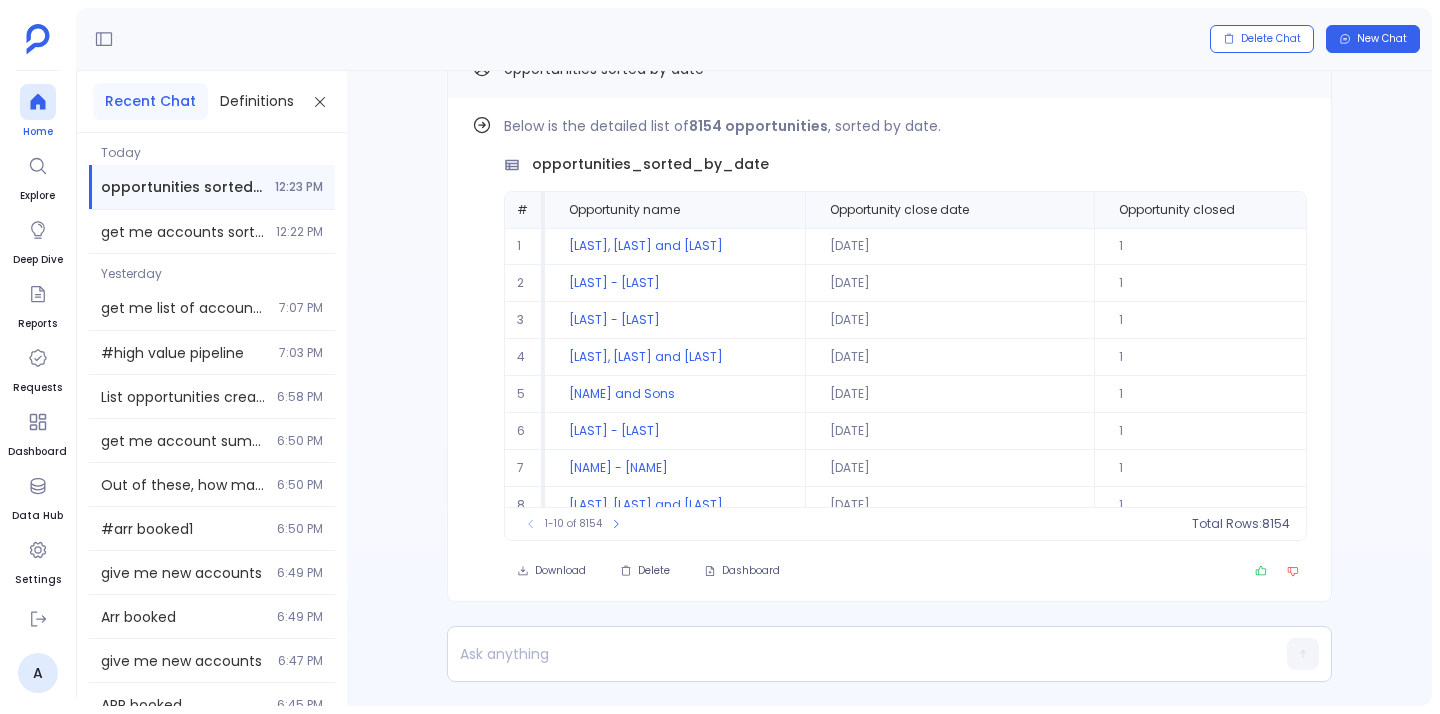 click on "Home" at bounding box center [38, 132] 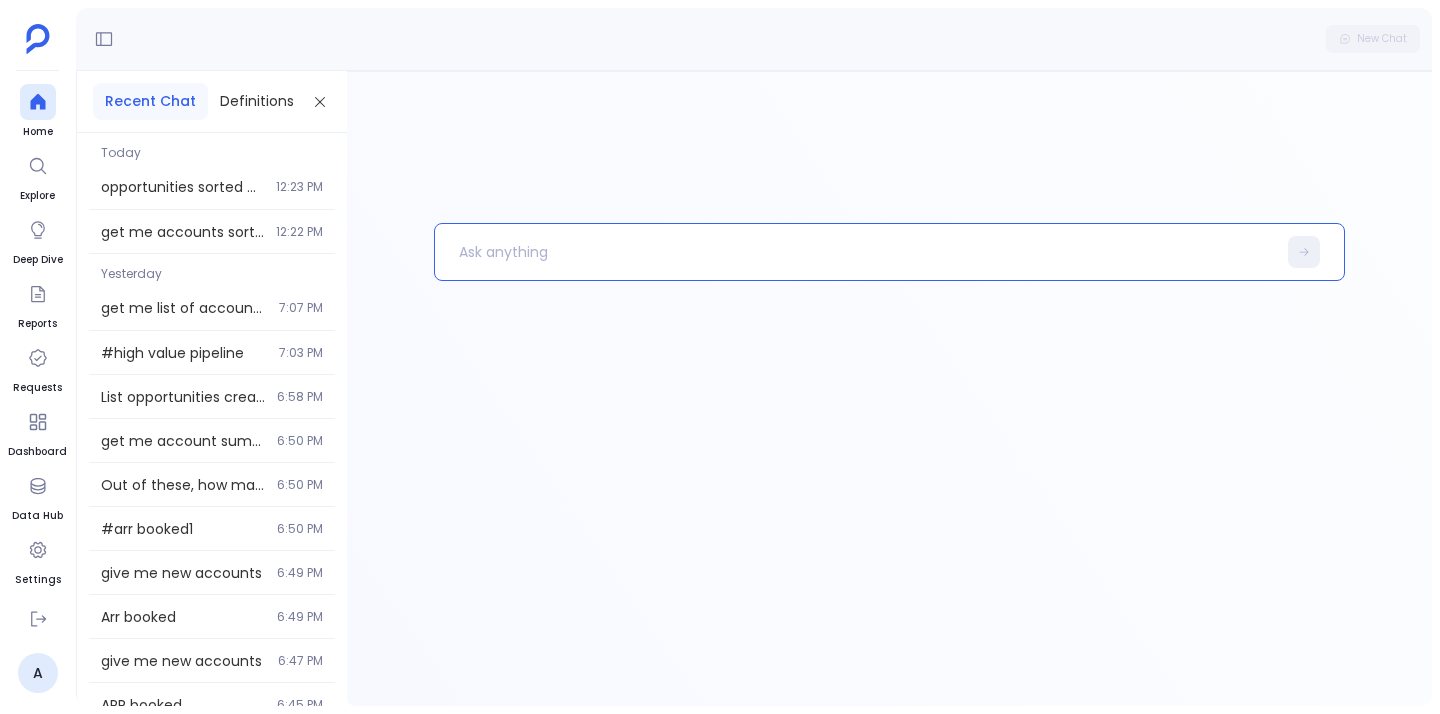 click at bounding box center [855, 252] 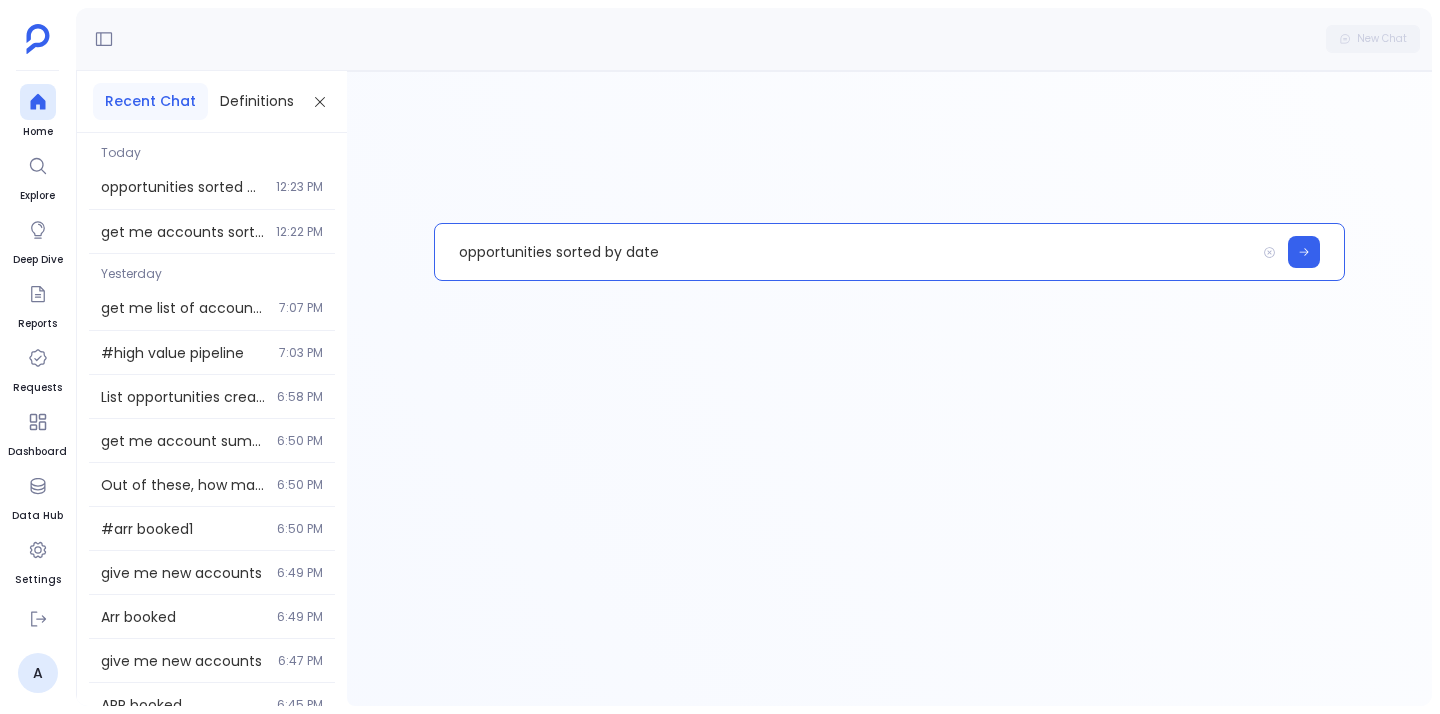 type 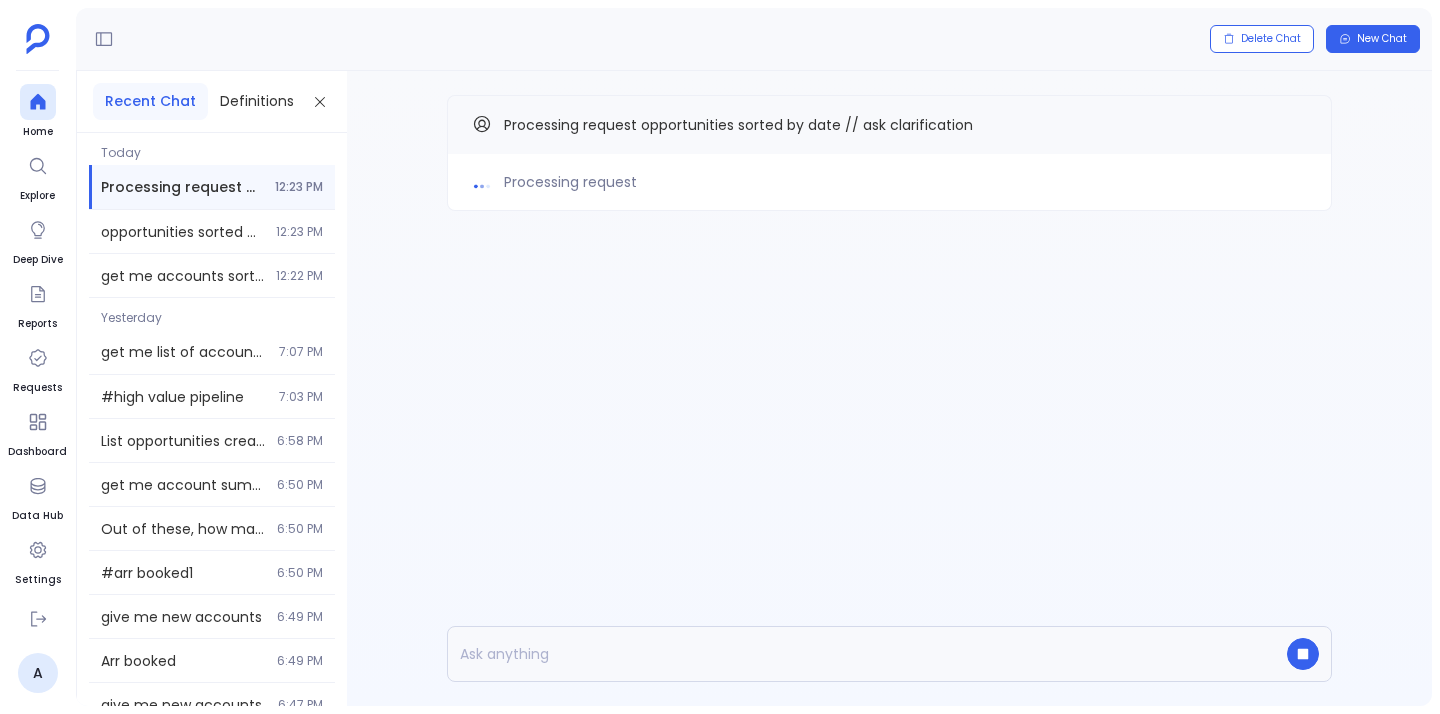 click on "Processing request" at bounding box center [570, 182] 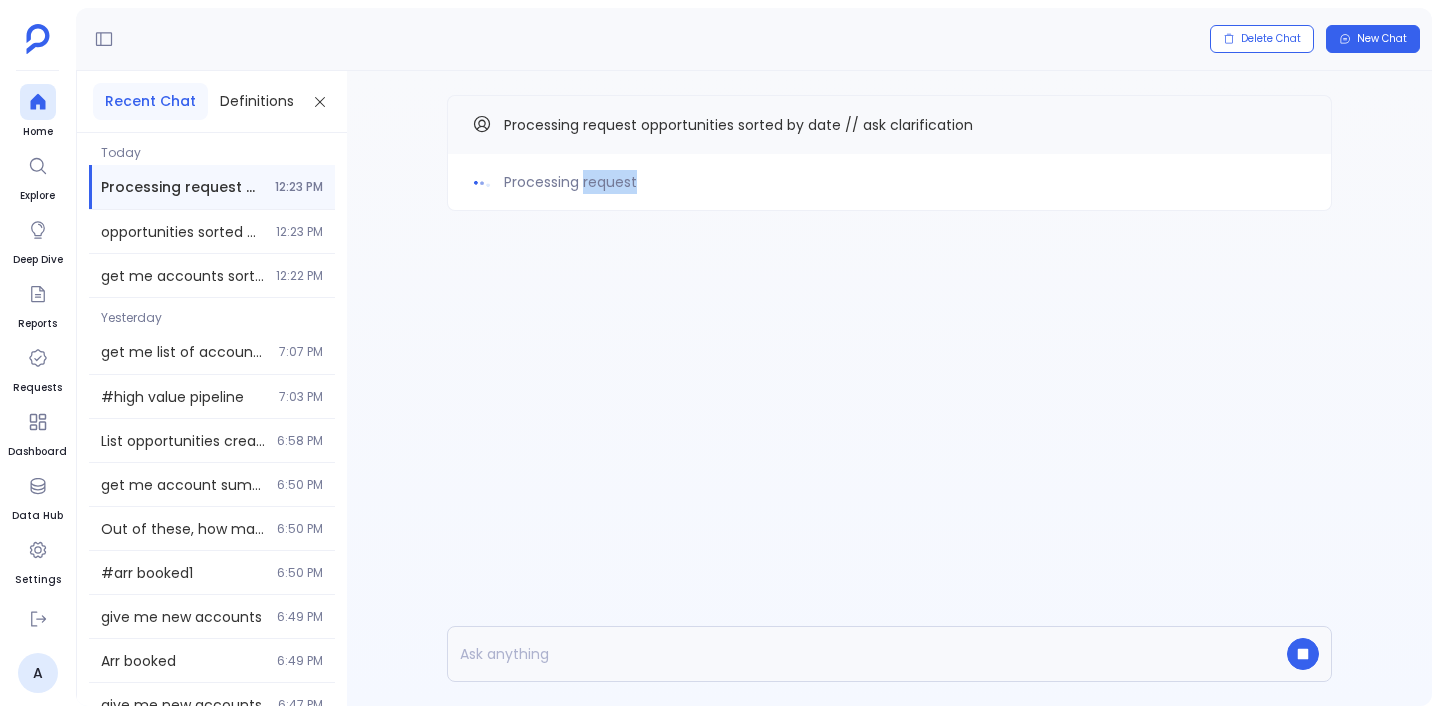 click on "Processing request" at bounding box center (570, 182) 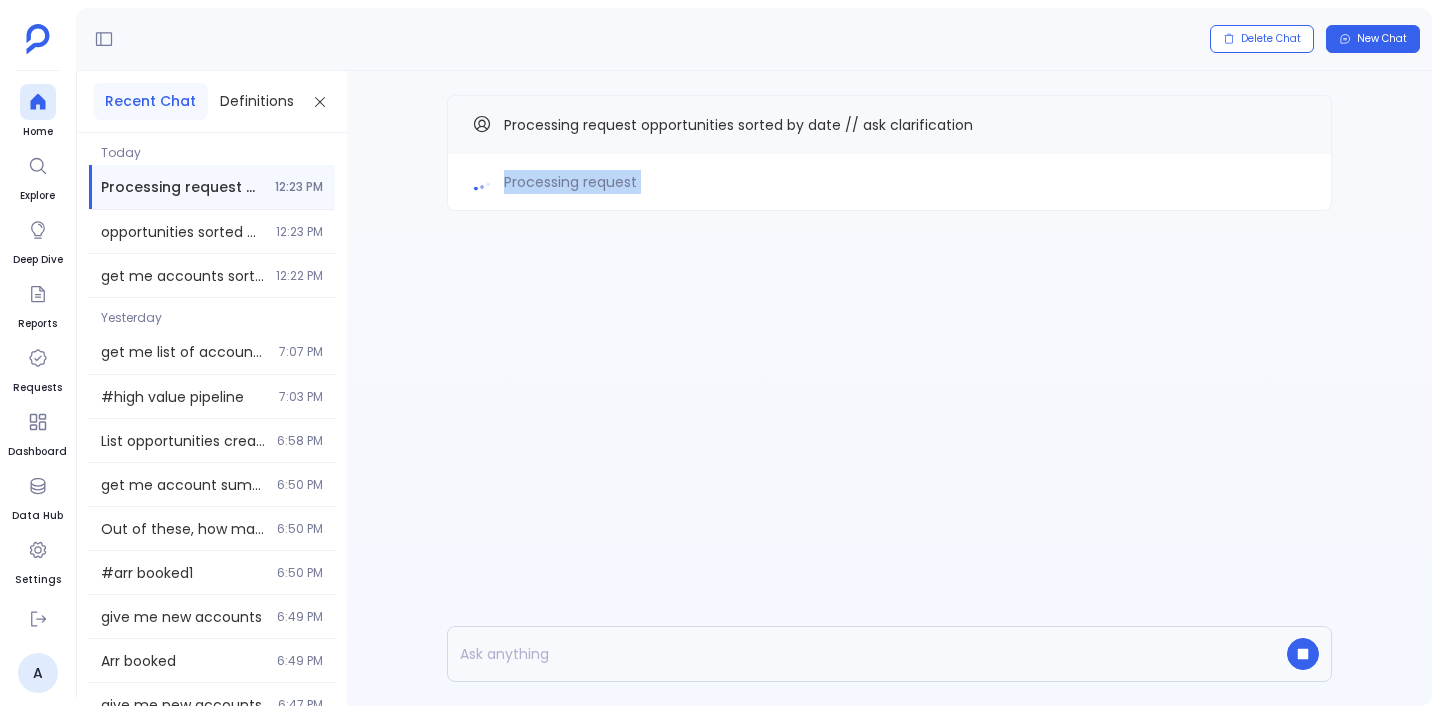 click on "Processing request" at bounding box center (570, 182) 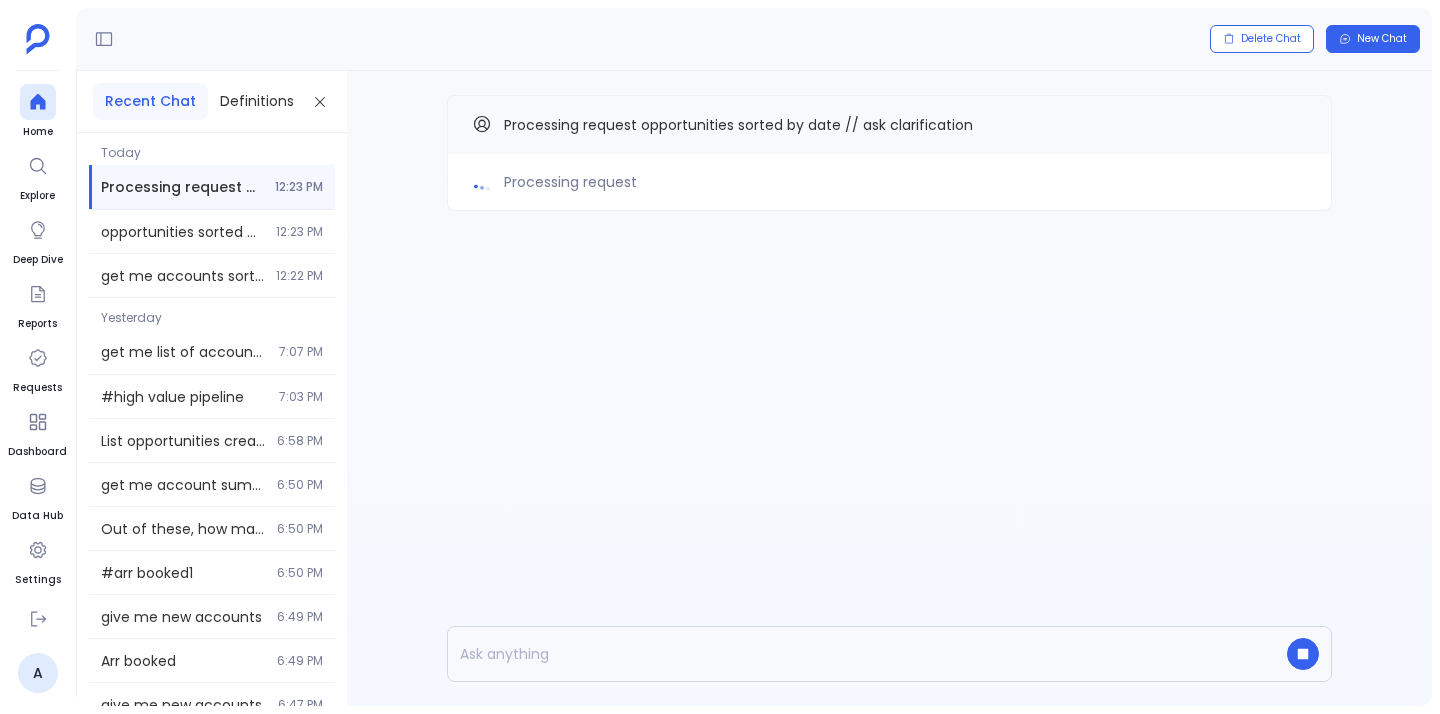 click on "Processing request" at bounding box center (570, 182) 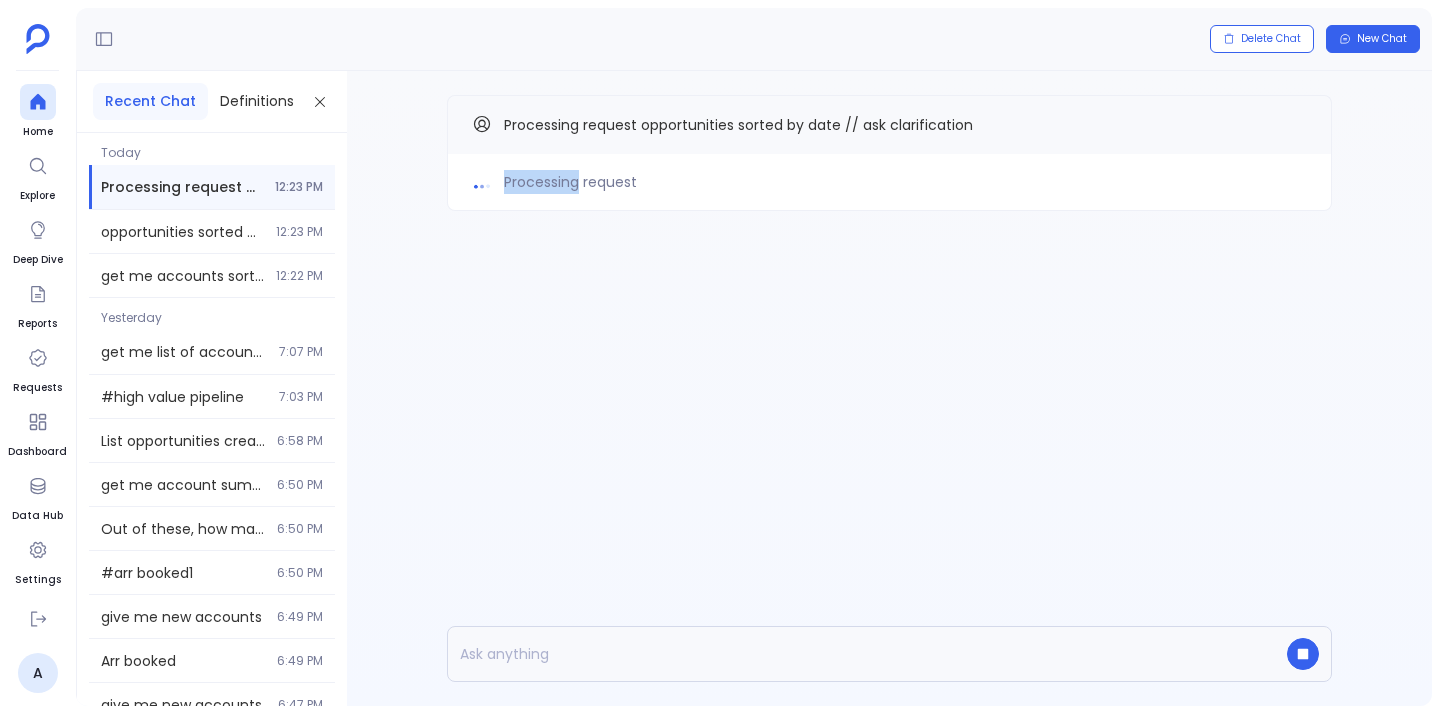 click on "Processing request" at bounding box center (570, 182) 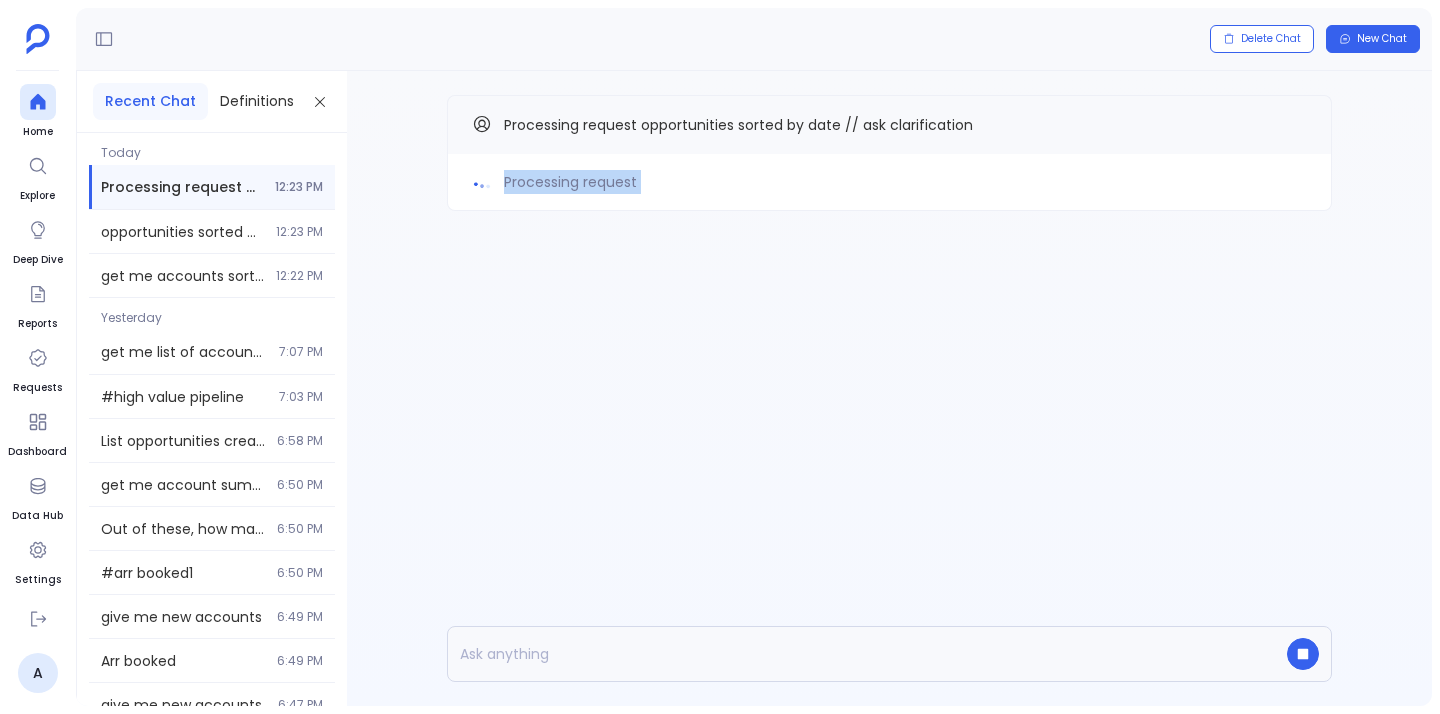 drag, startPoint x: 562, startPoint y: 183, endPoint x: 574, endPoint y: 183, distance: 12 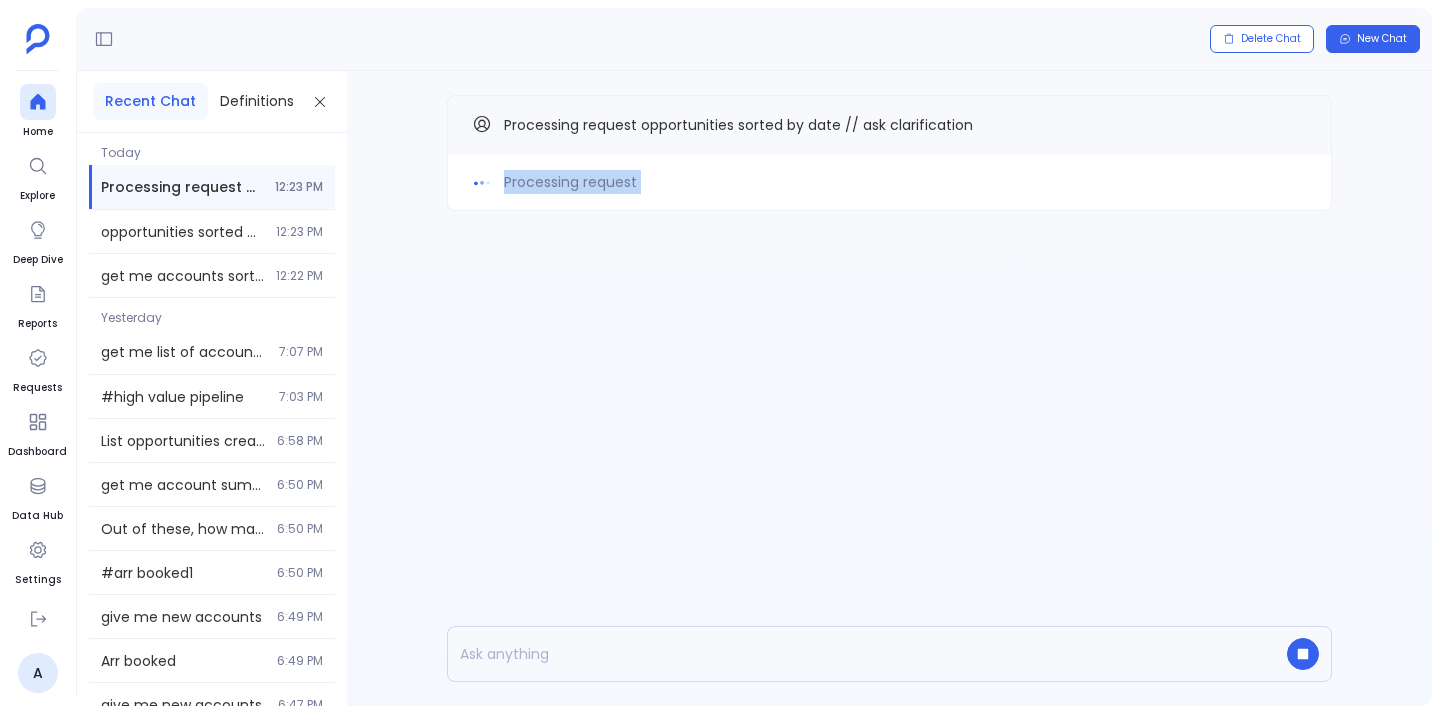 click on "Processing request" at bounding box center (570, 182) 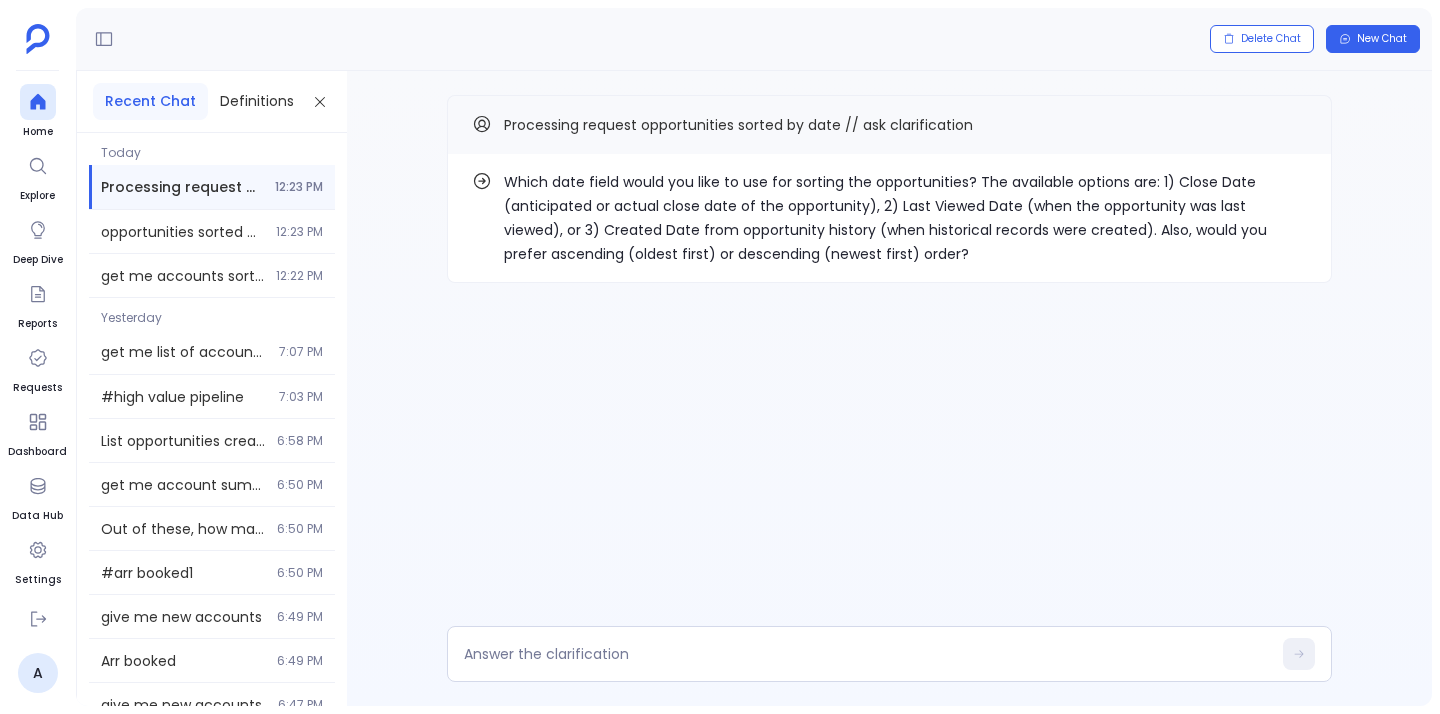click on "Which date field would you like to use for sorting the opportunities? The available options are: 1) Close Date (anticipated or actual close date of the opportunity), 2) Last Viewed Date (when the opportunity was last viewed), or 3) Created Date from opportunity history (when historical records were created). Also, would you prefer ascending (oldest first) or descending (newest first) order?" at bounding box center (905, 218) 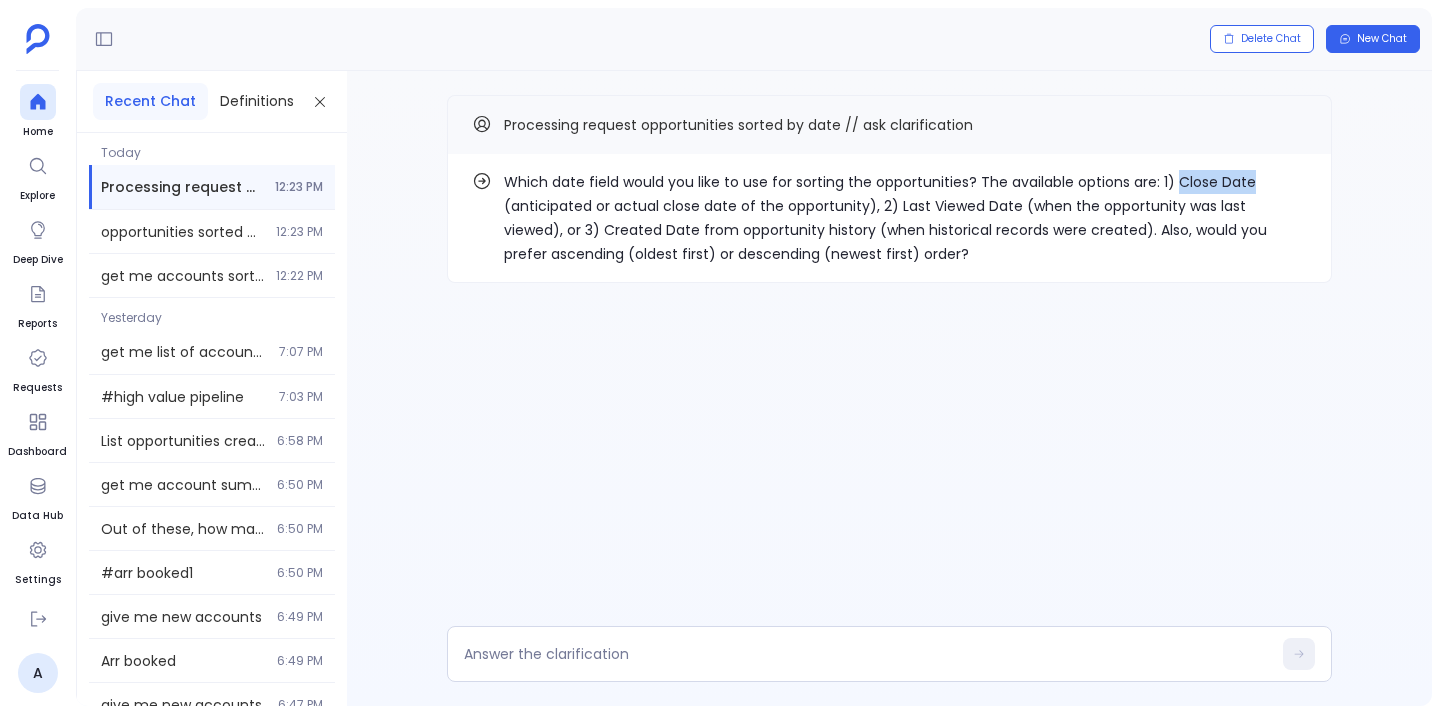 drag, startPoint x: 1185, startPoint y: 177, endPoint x: 1224, endPoint y: 177, distance: 39 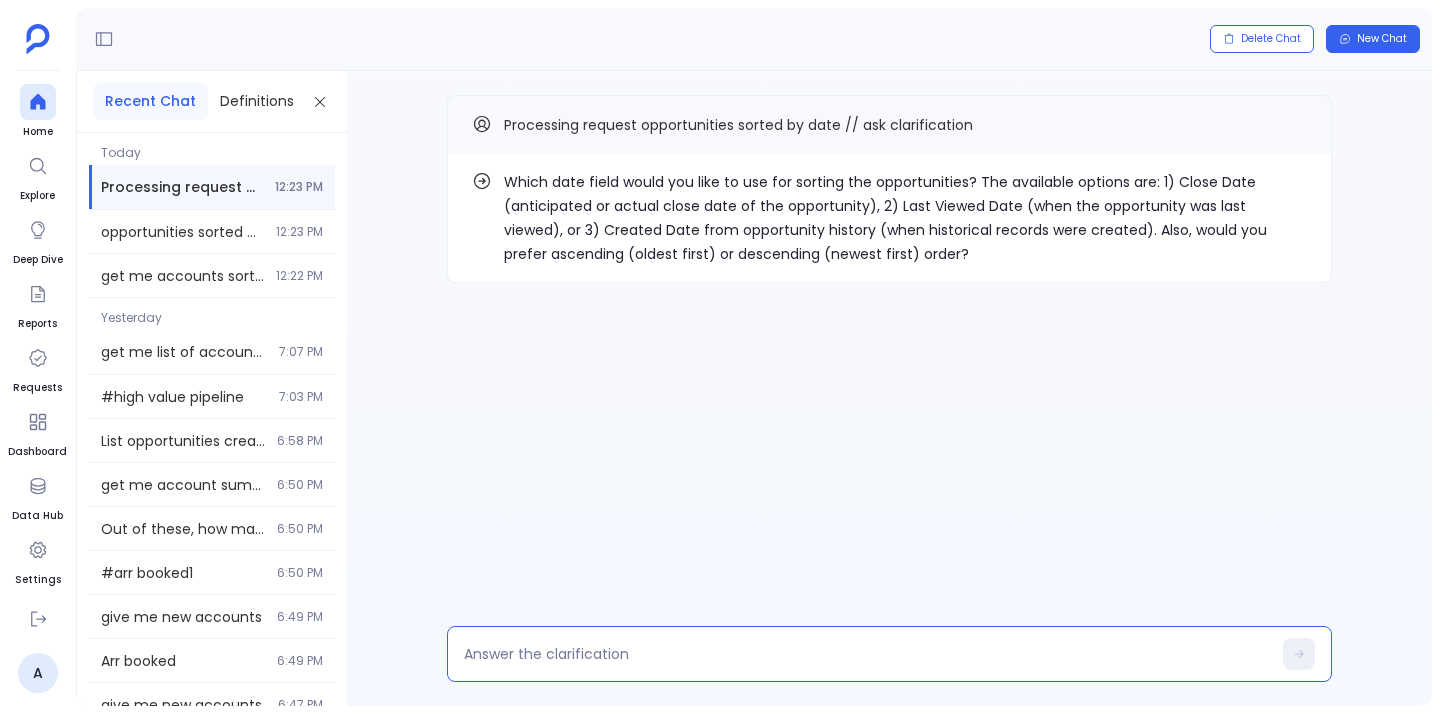 click at bounding box center (867, 654) 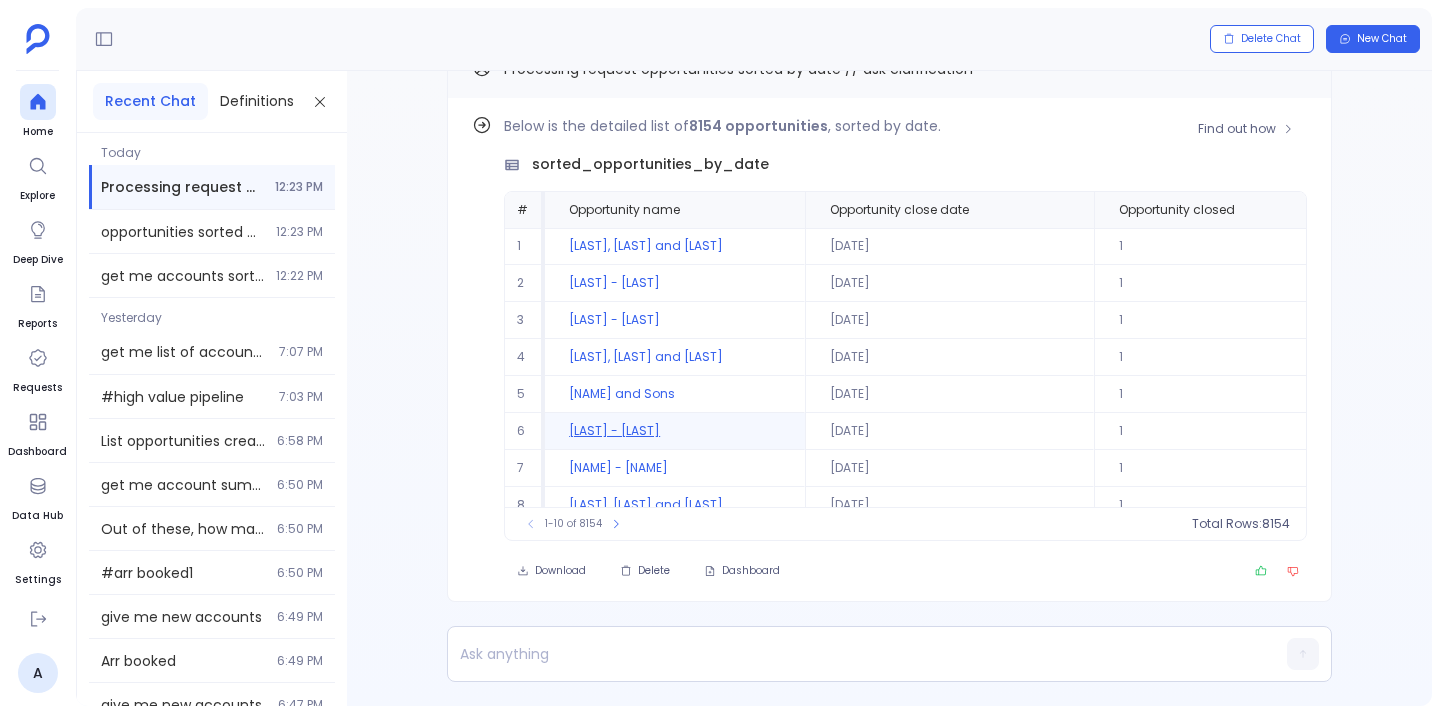 scroll, scrollTop: -56, scrollLeft: 0, axis: vertical 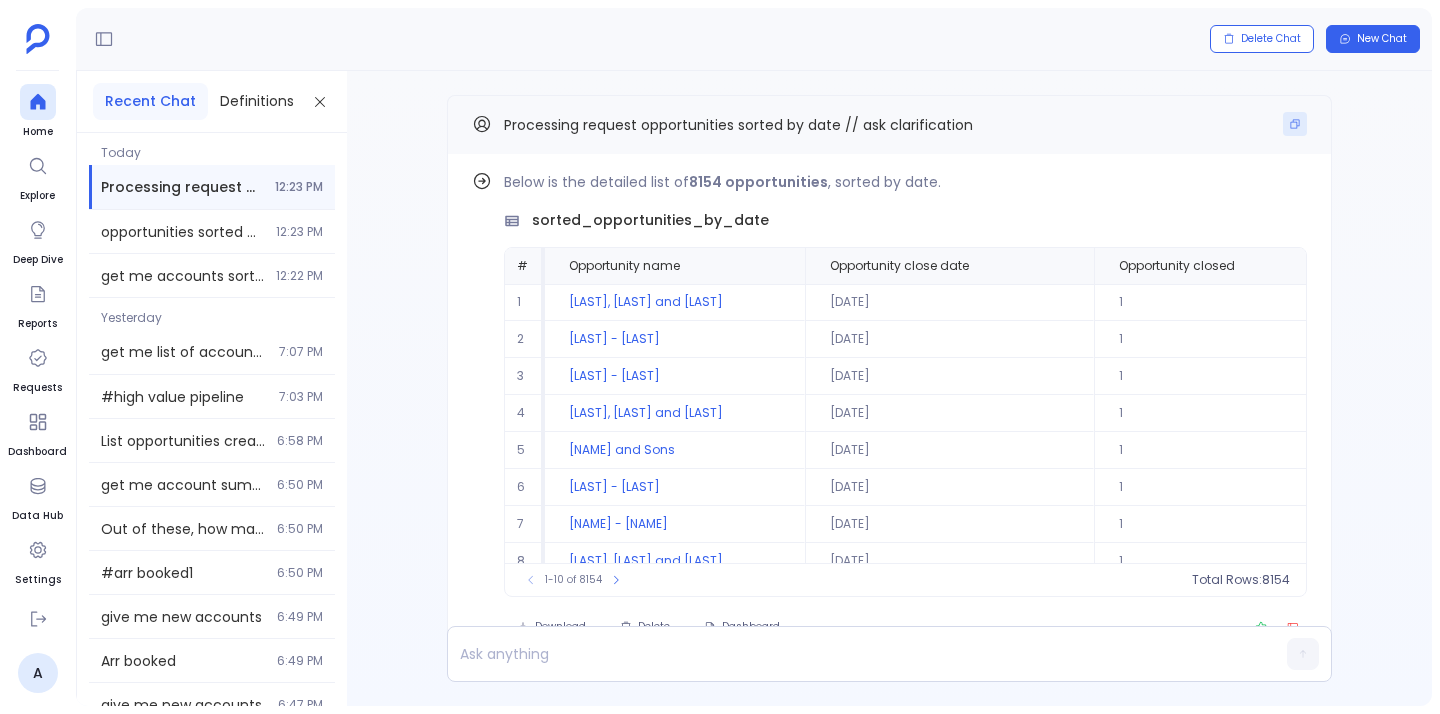 click 